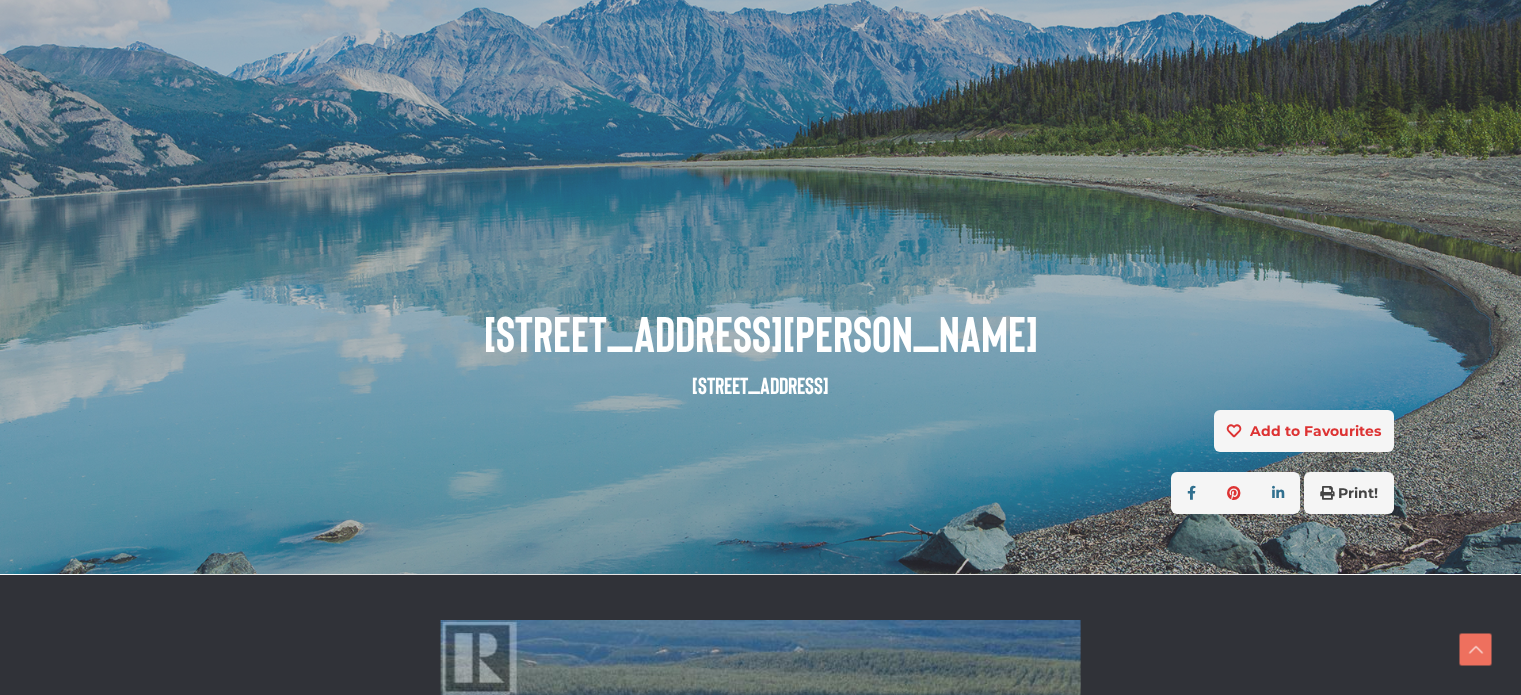 scroll, scrollTop: 638, scrollLeft: 0, axis: vertical 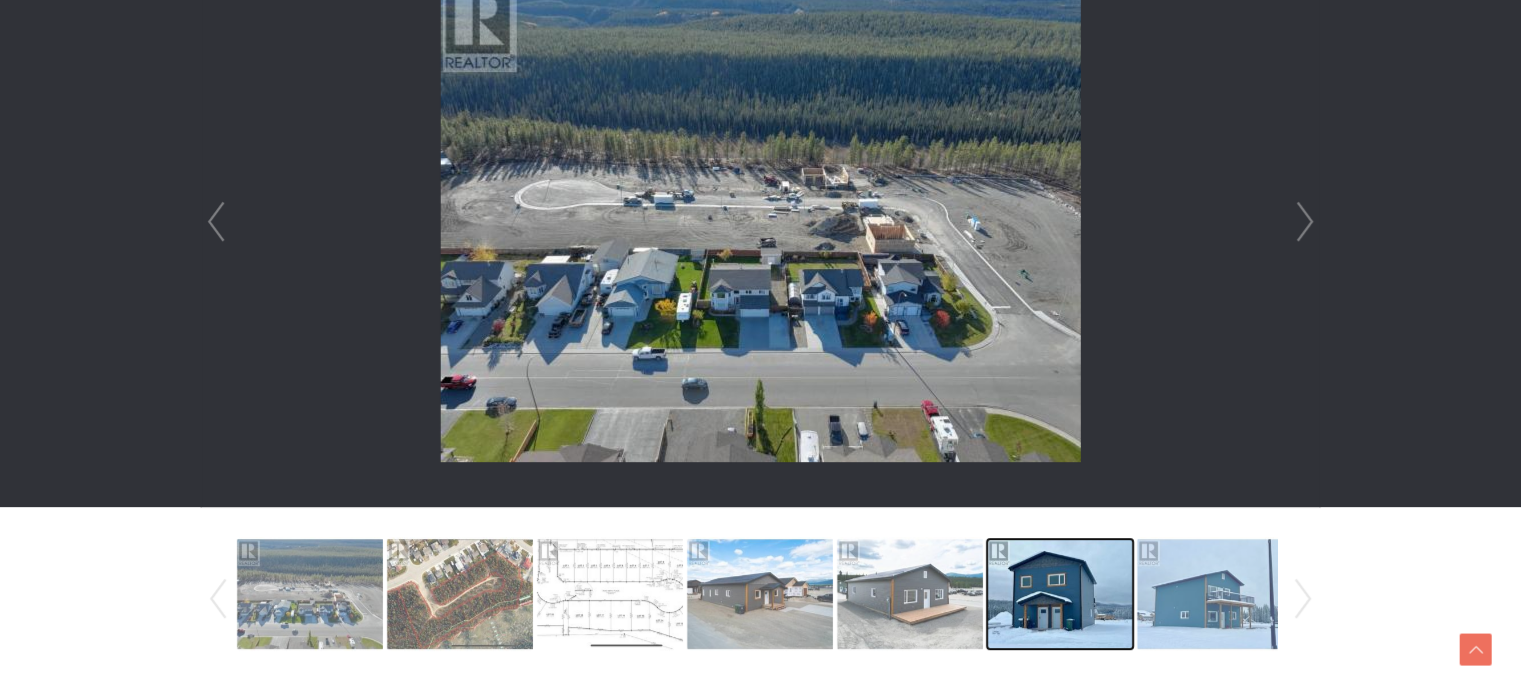 click at bounding box center [1060, 594] 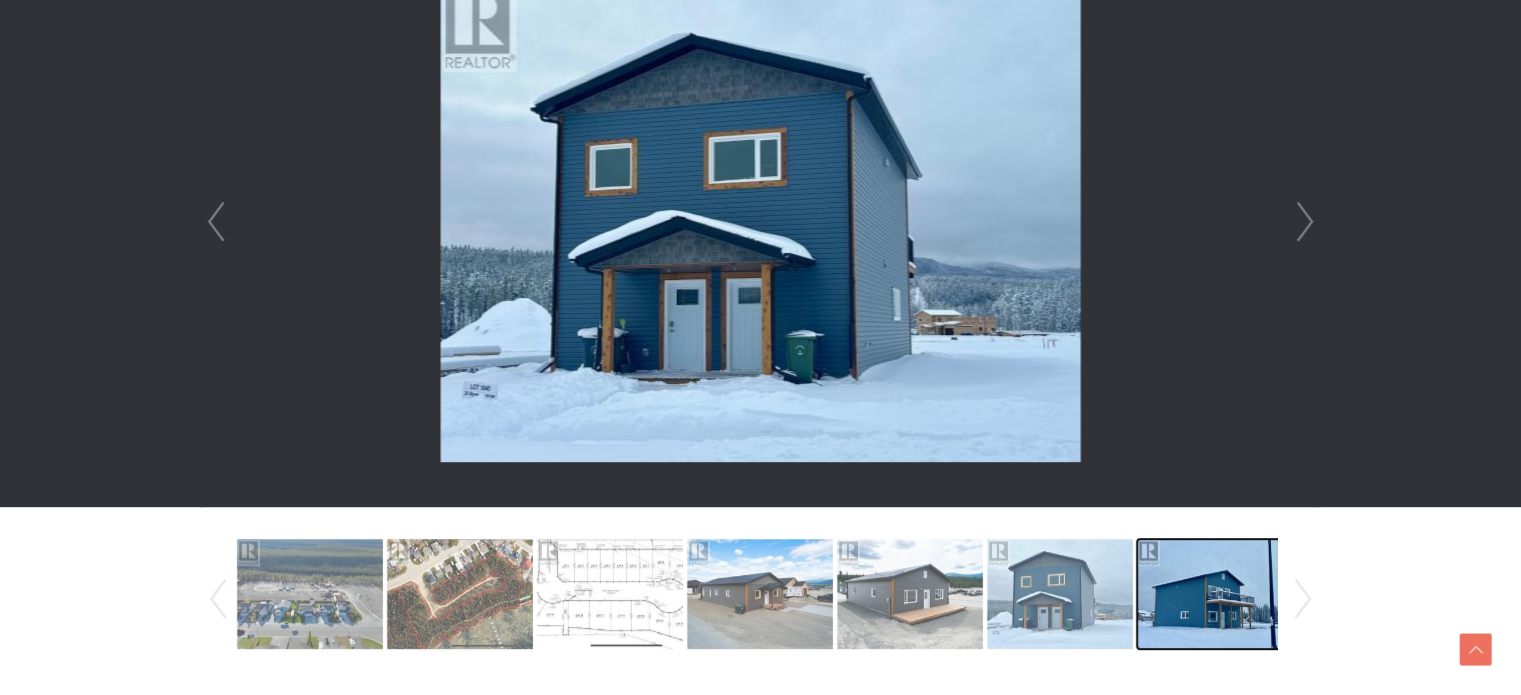 click at bounding box center (1210, 594) 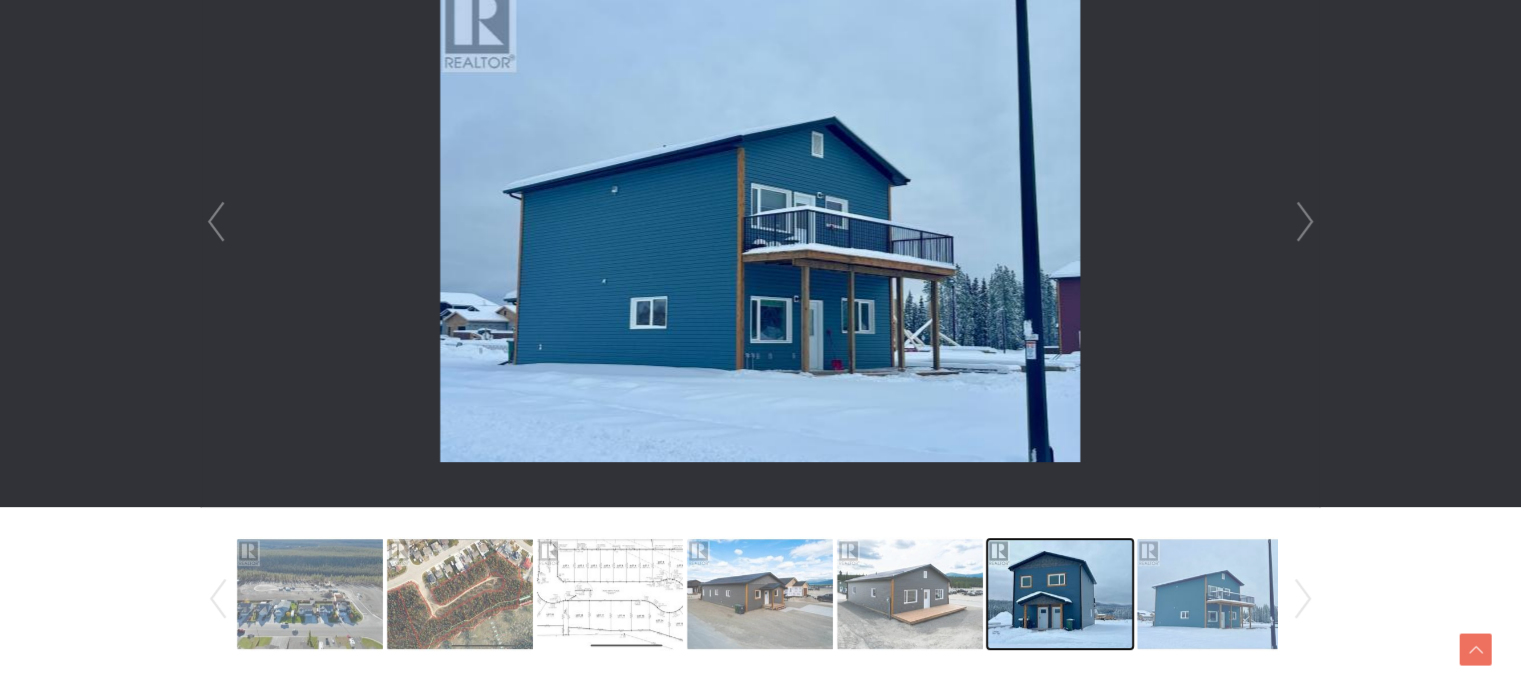 click at bounding box center (1060, 594) 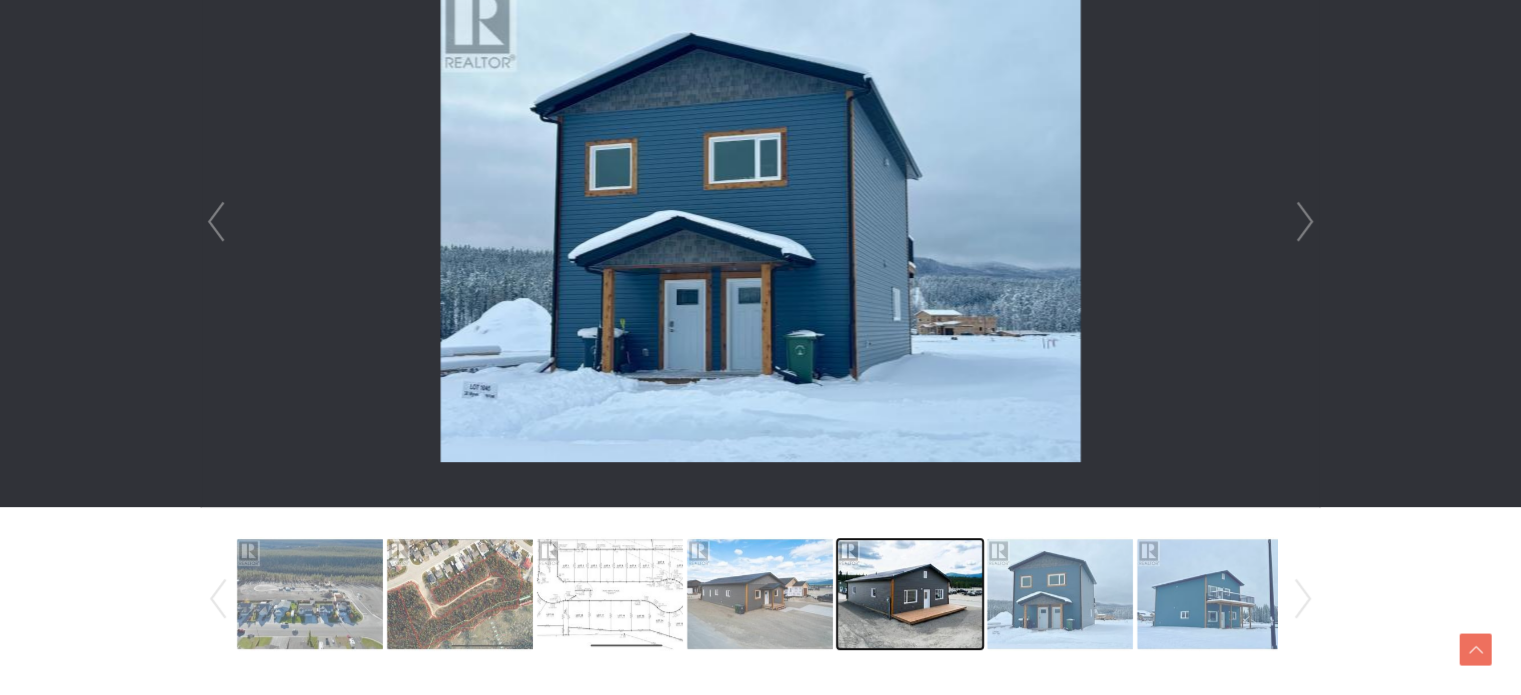 click at bounding box center [910, 594] 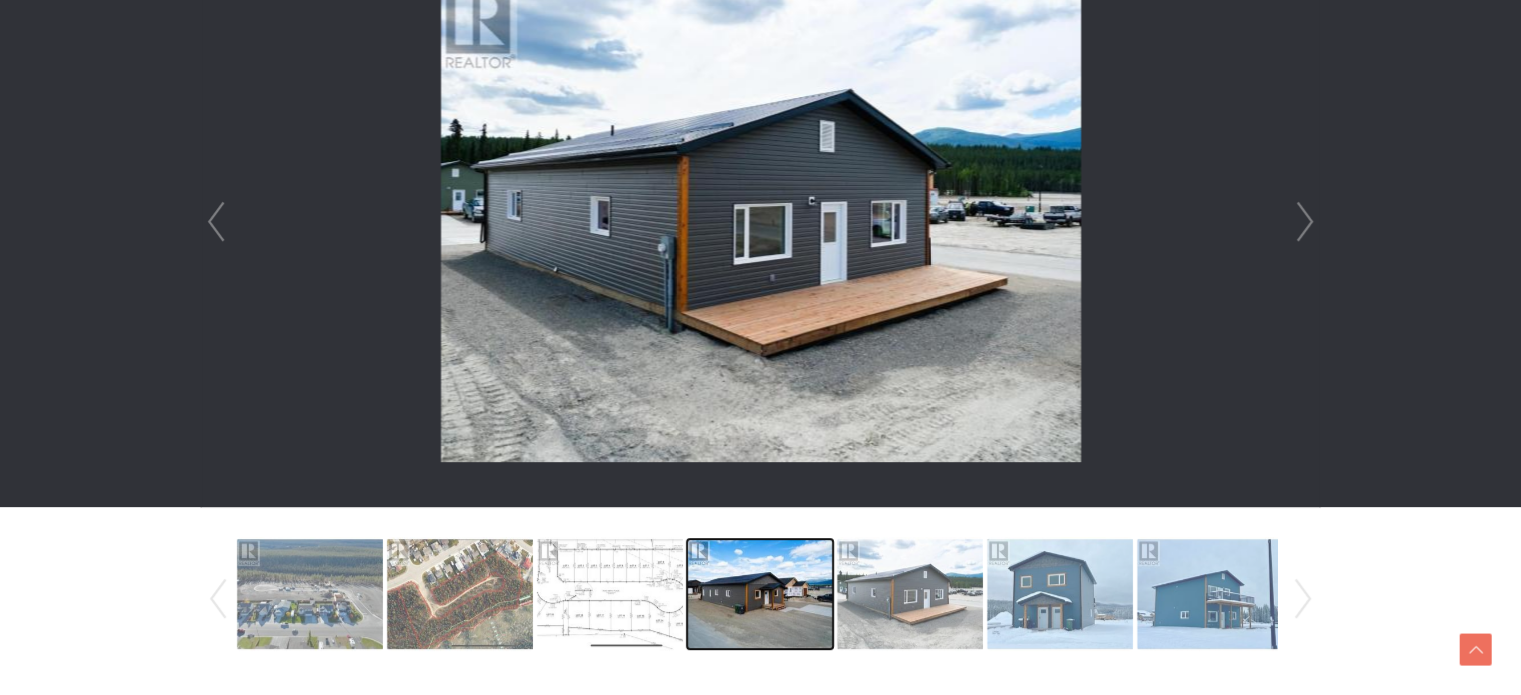 click at bounding box center [760, 594] 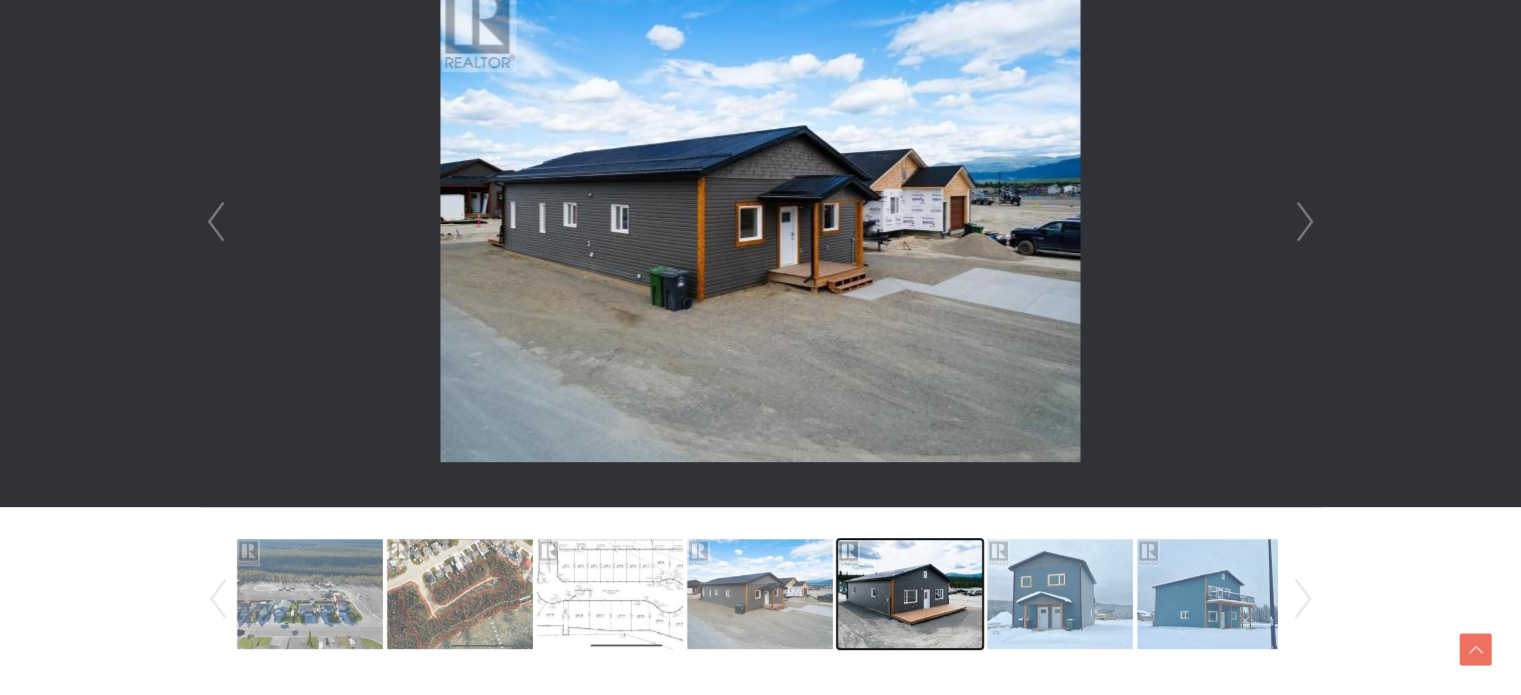 click at bounding box center (910, 594) 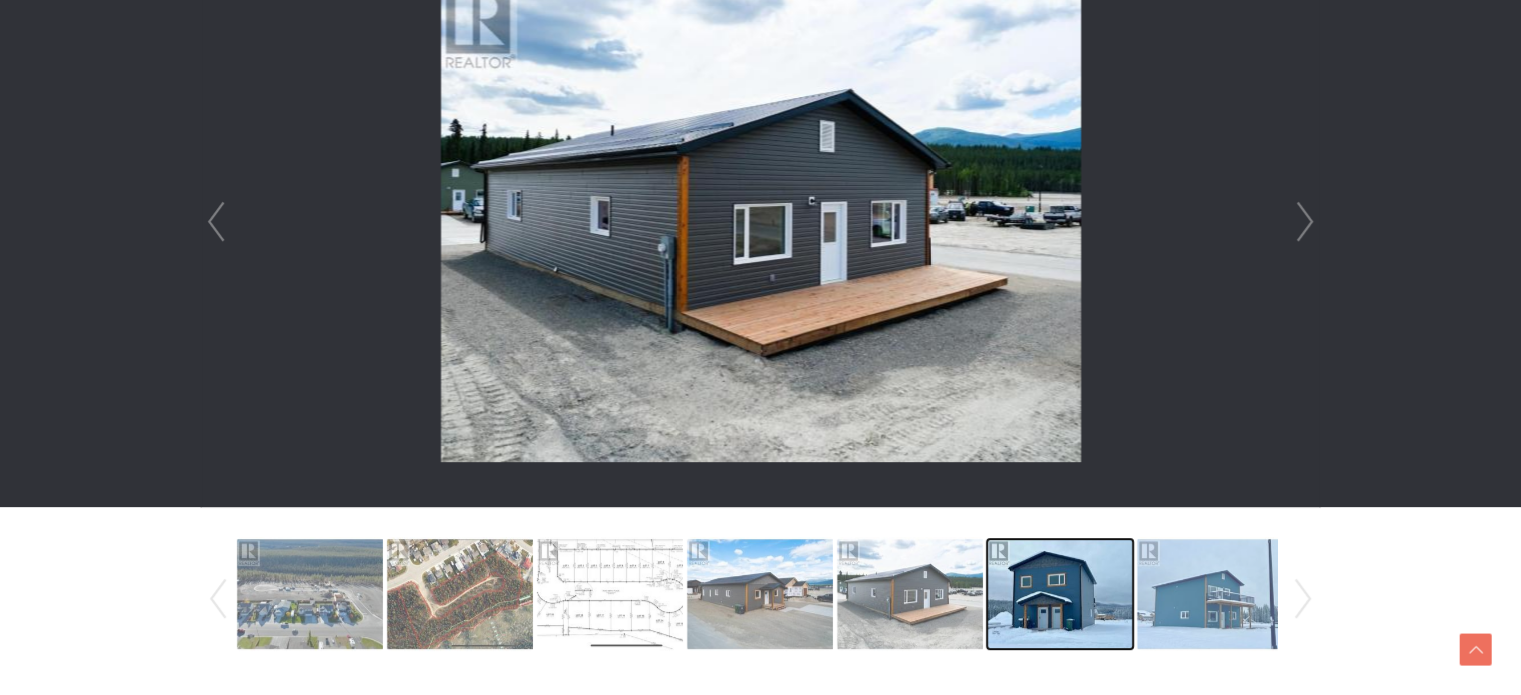 click at bounding box center [1060, 594] 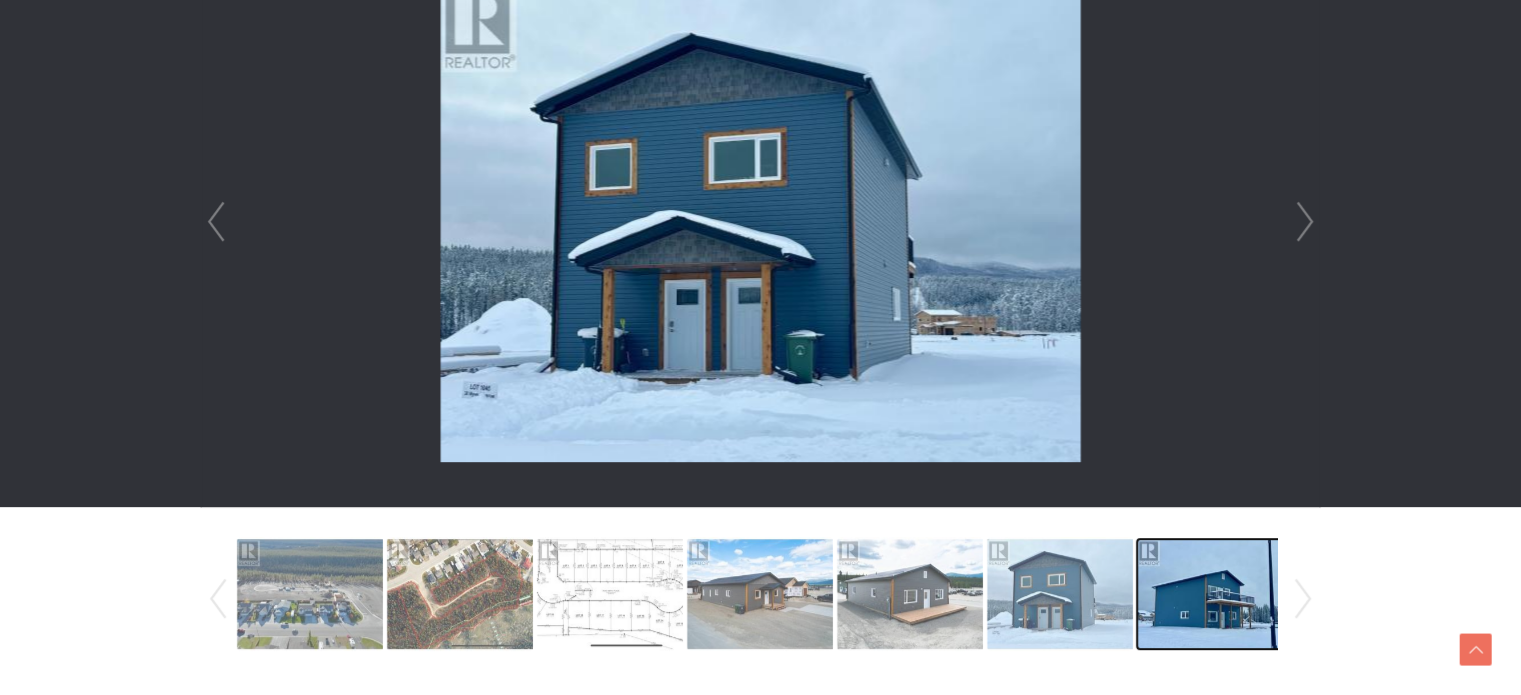 click at bounding box center (1210, 594) 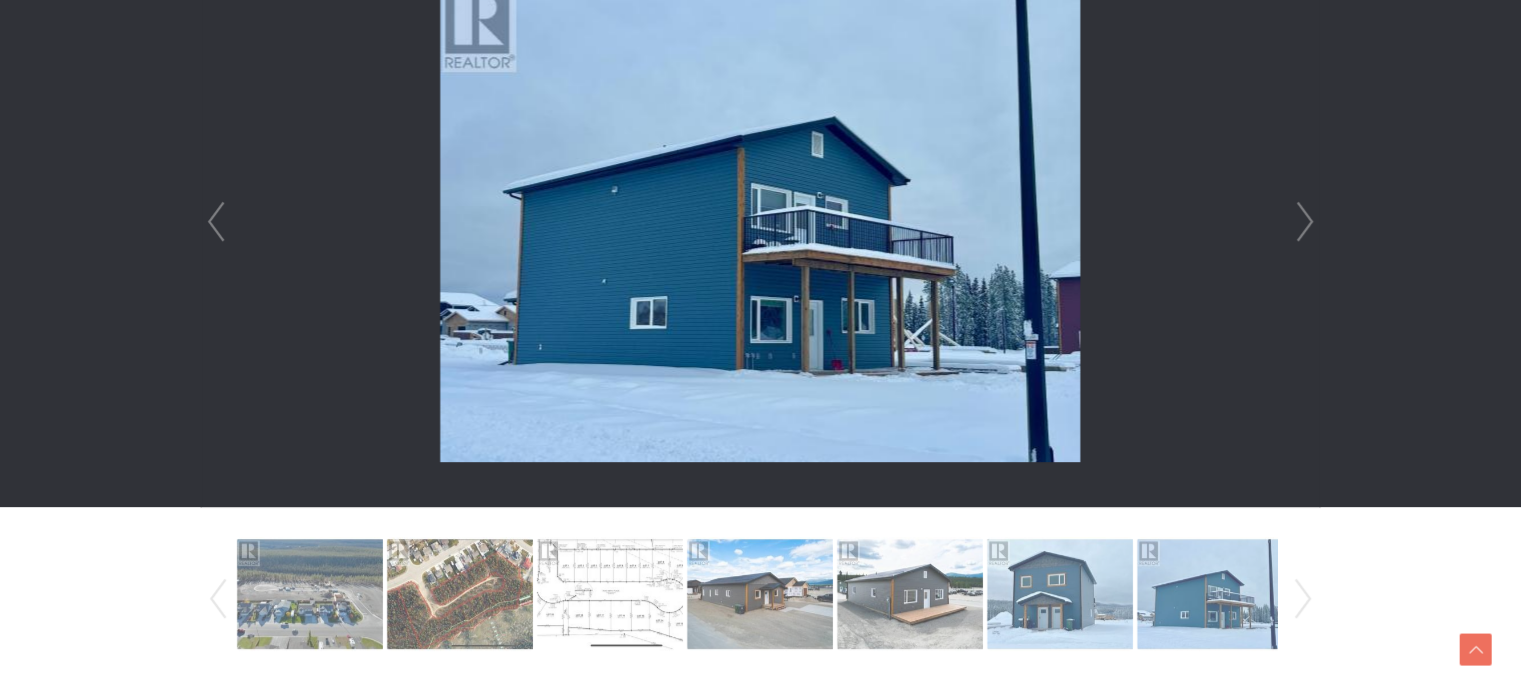 click on "Next" at bounding box center [1305, 222] 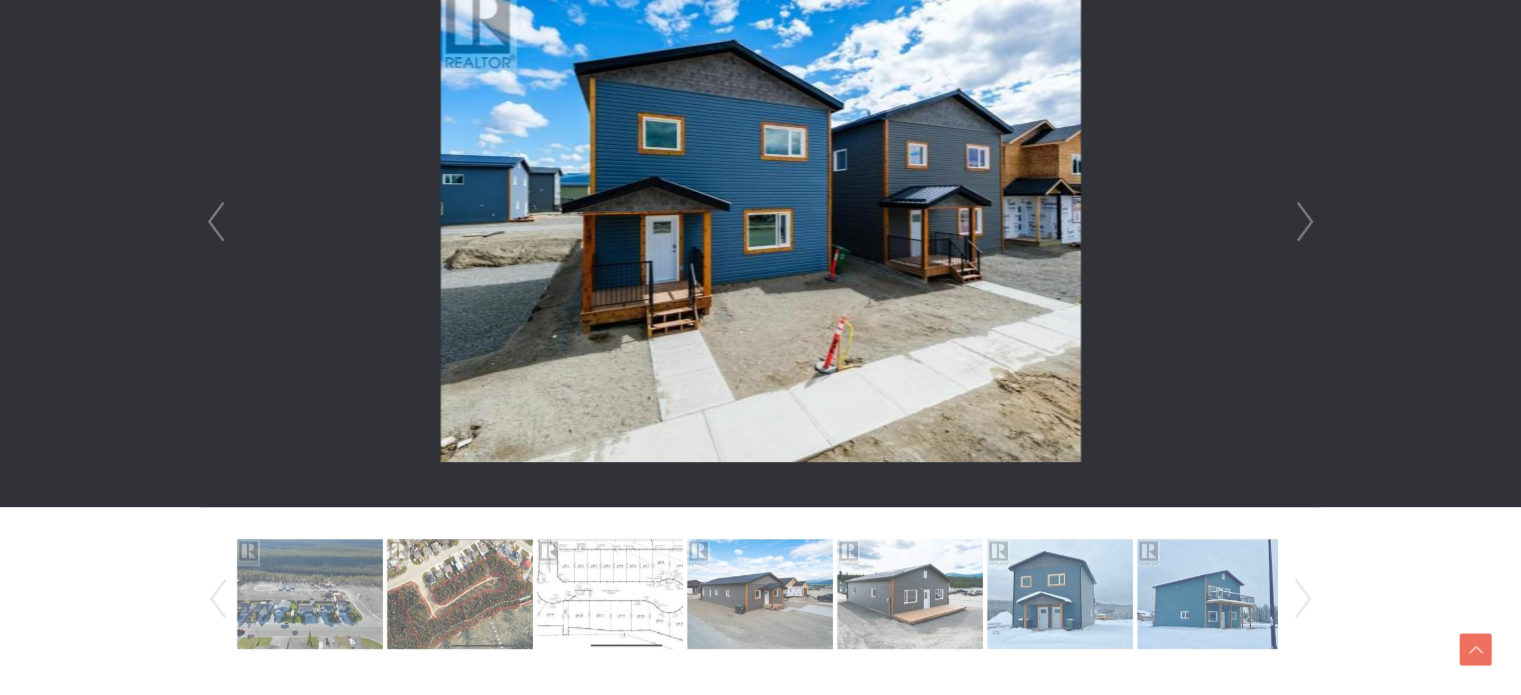 click on "Next" at bounding box center (1305, 222) 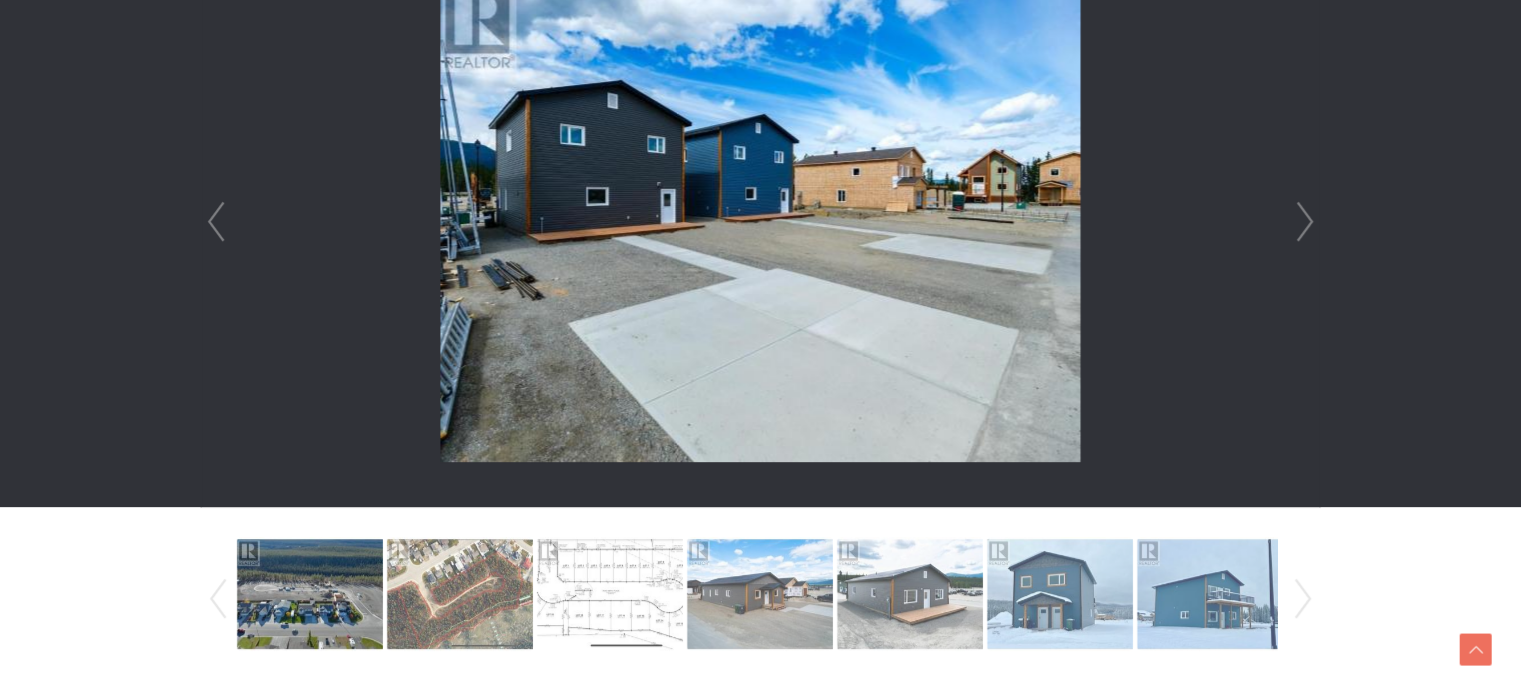 click on "Next" at bounding box center (1305, 222) 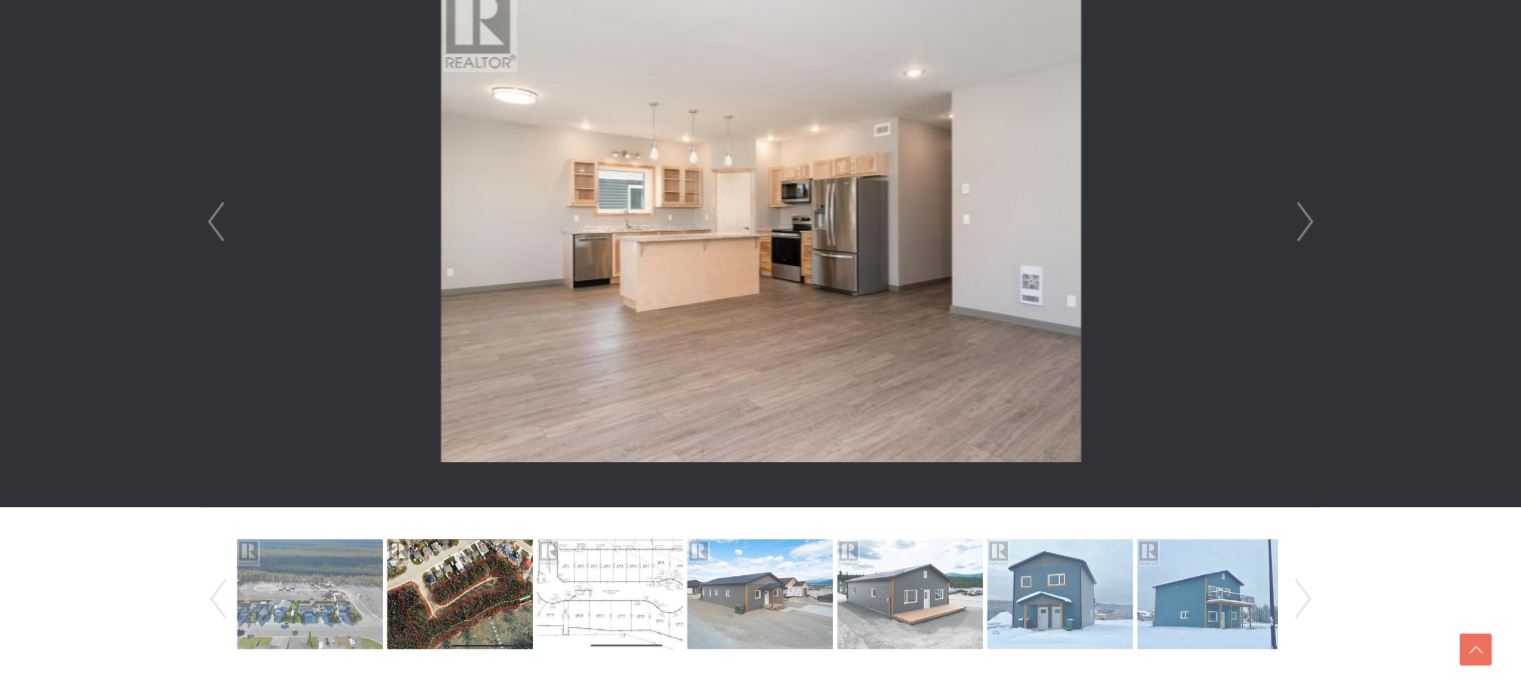 click on "Next" at bounding box center (1305, 222) 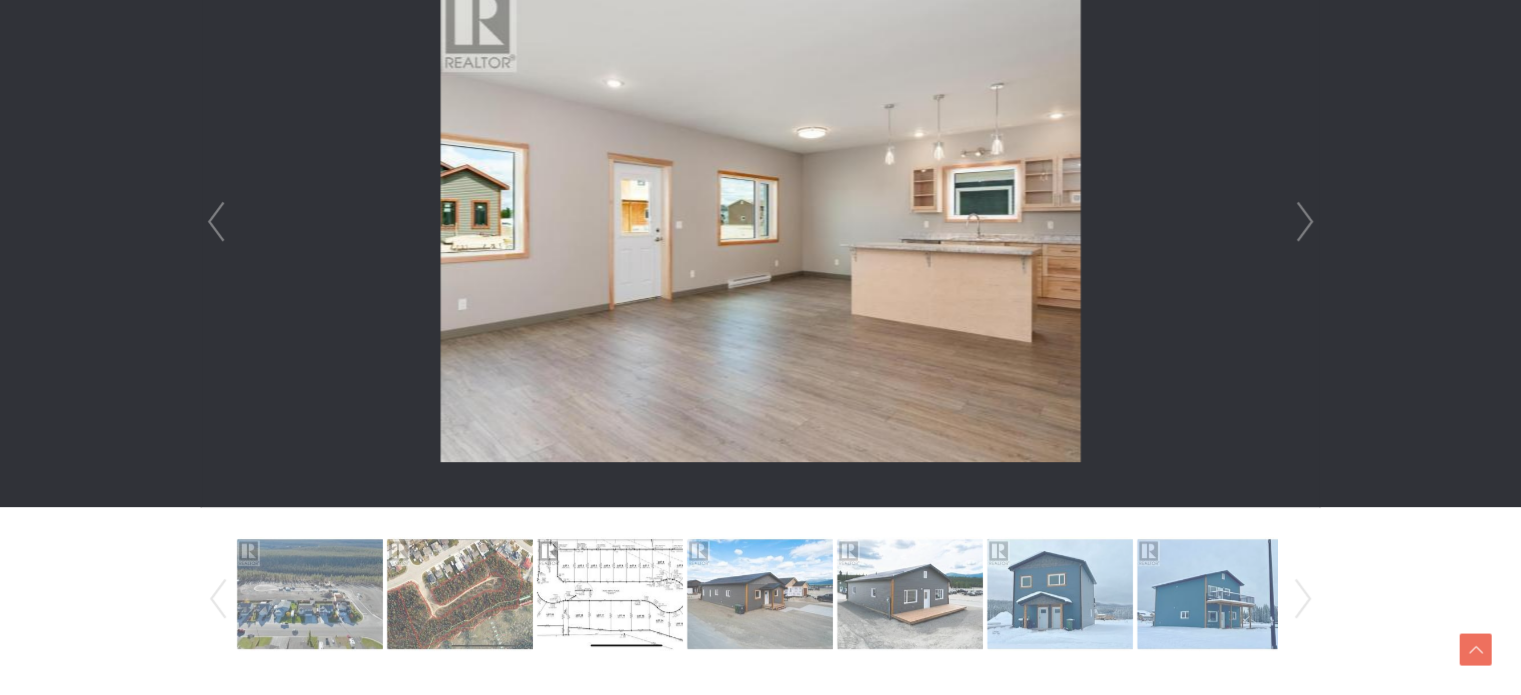 click on "Next" at bounding box center [1305, 222] 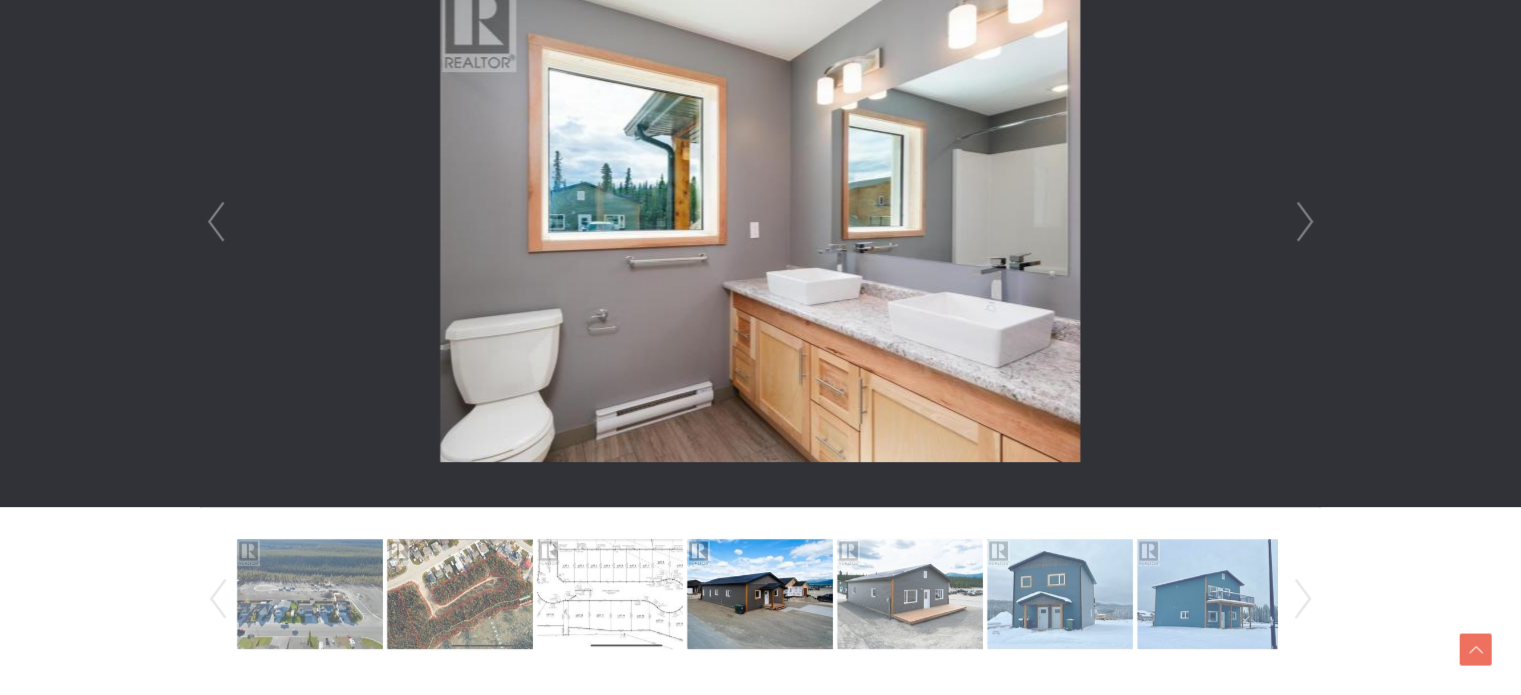 click on "Next" at bounding box center [1305, 222] 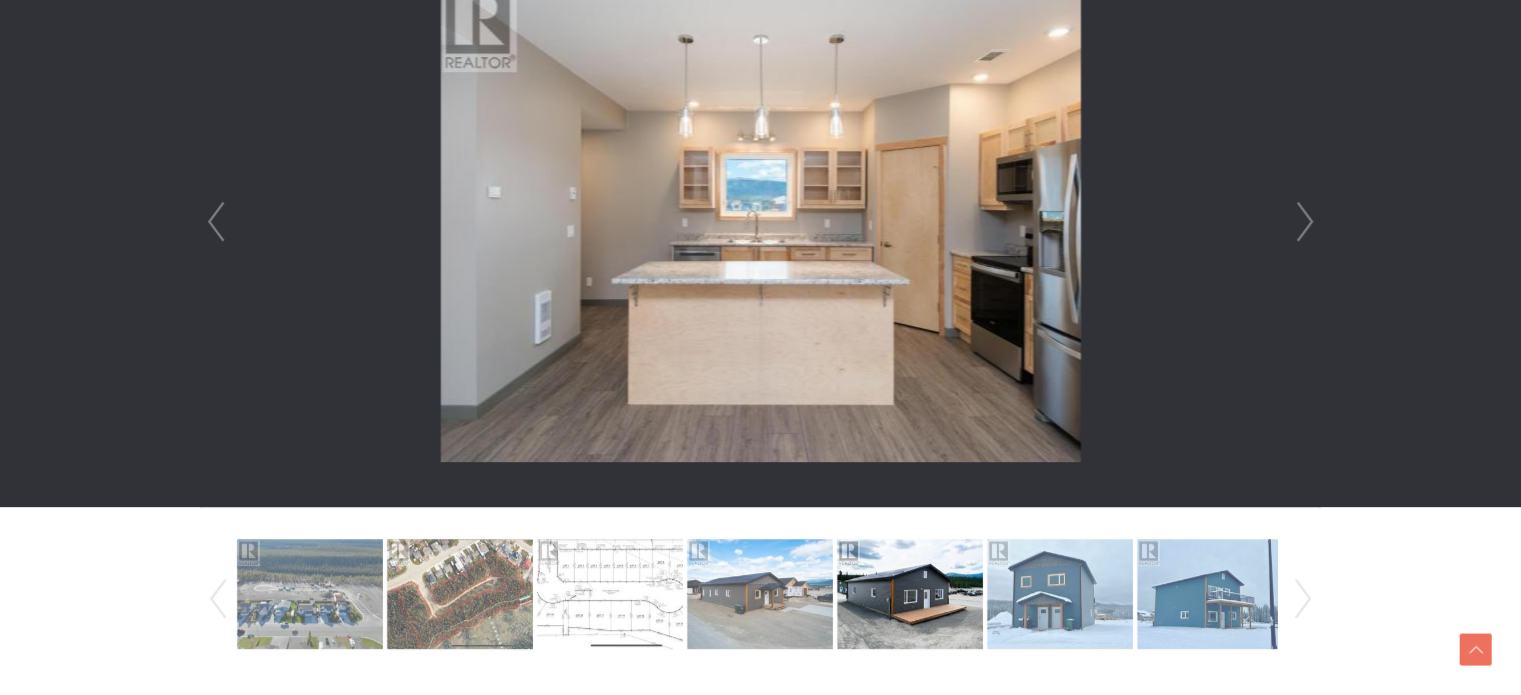 click on "Next" at bounding box center [1305, 222] 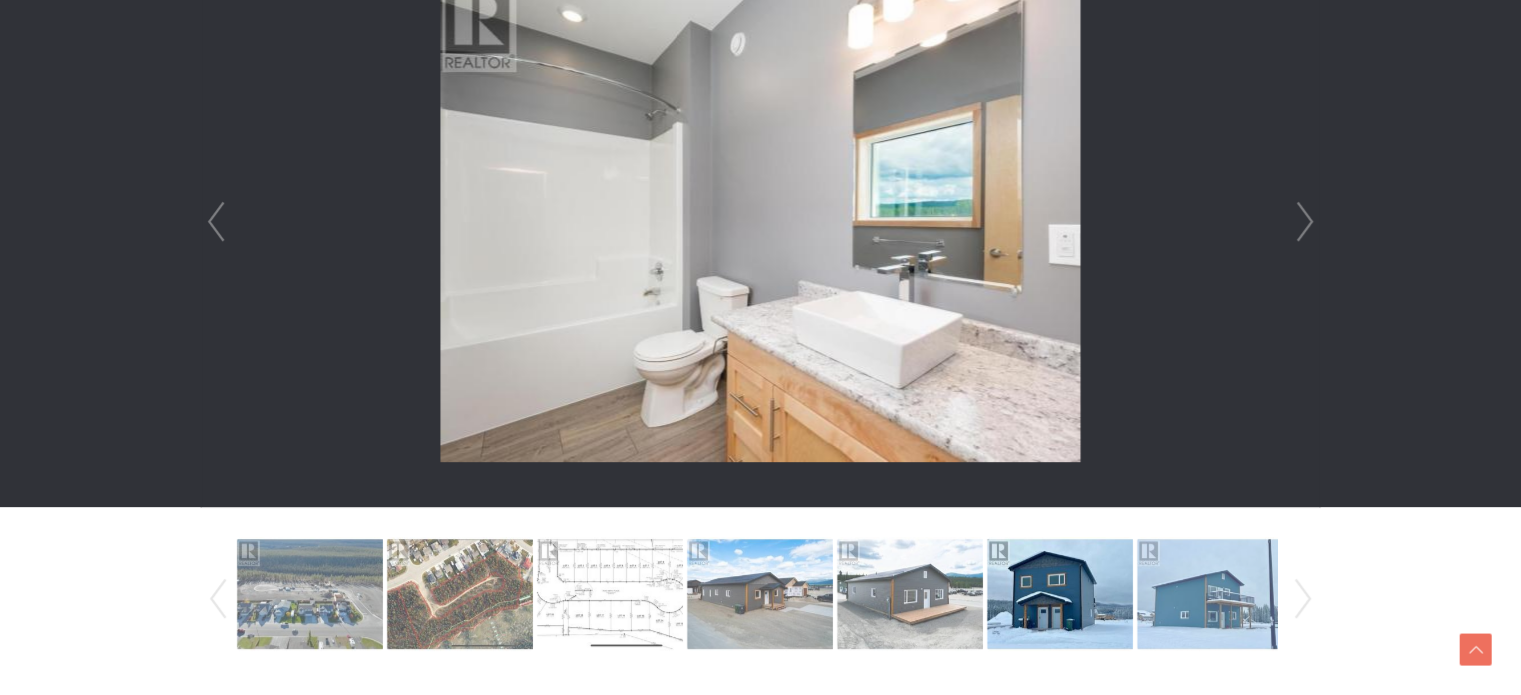 click on "Next" at bounding box center (1305, 222) 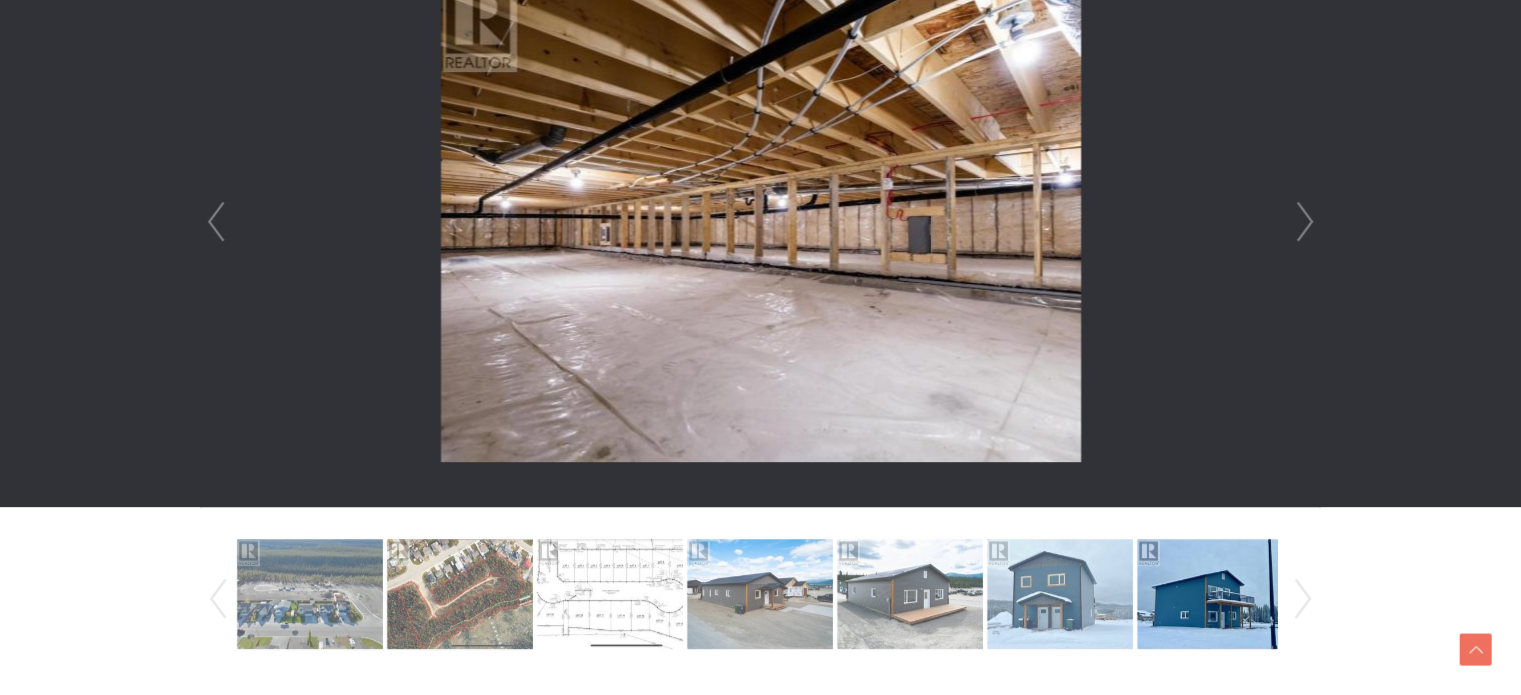 click on "Next" at bounding box center (1305, 222) 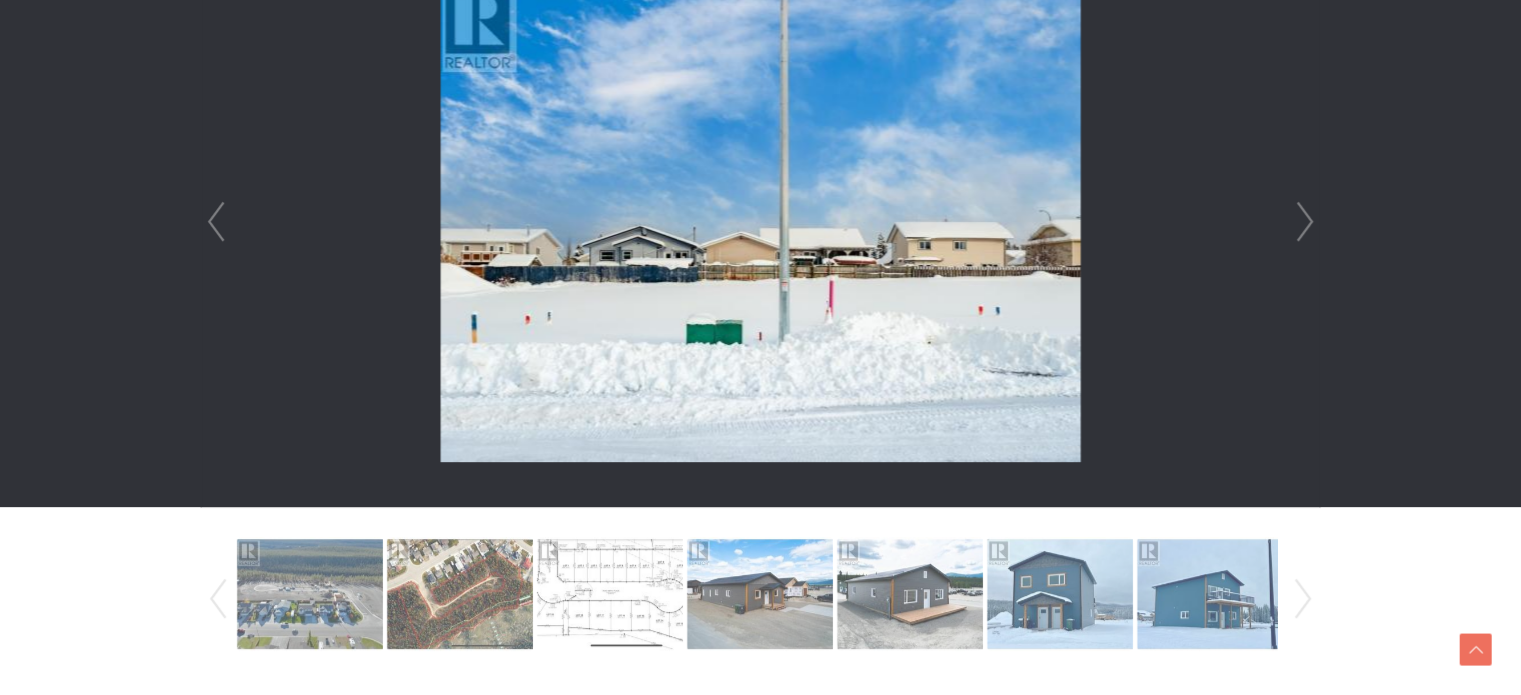 click on "Next" at bounding box center [1305, 222] 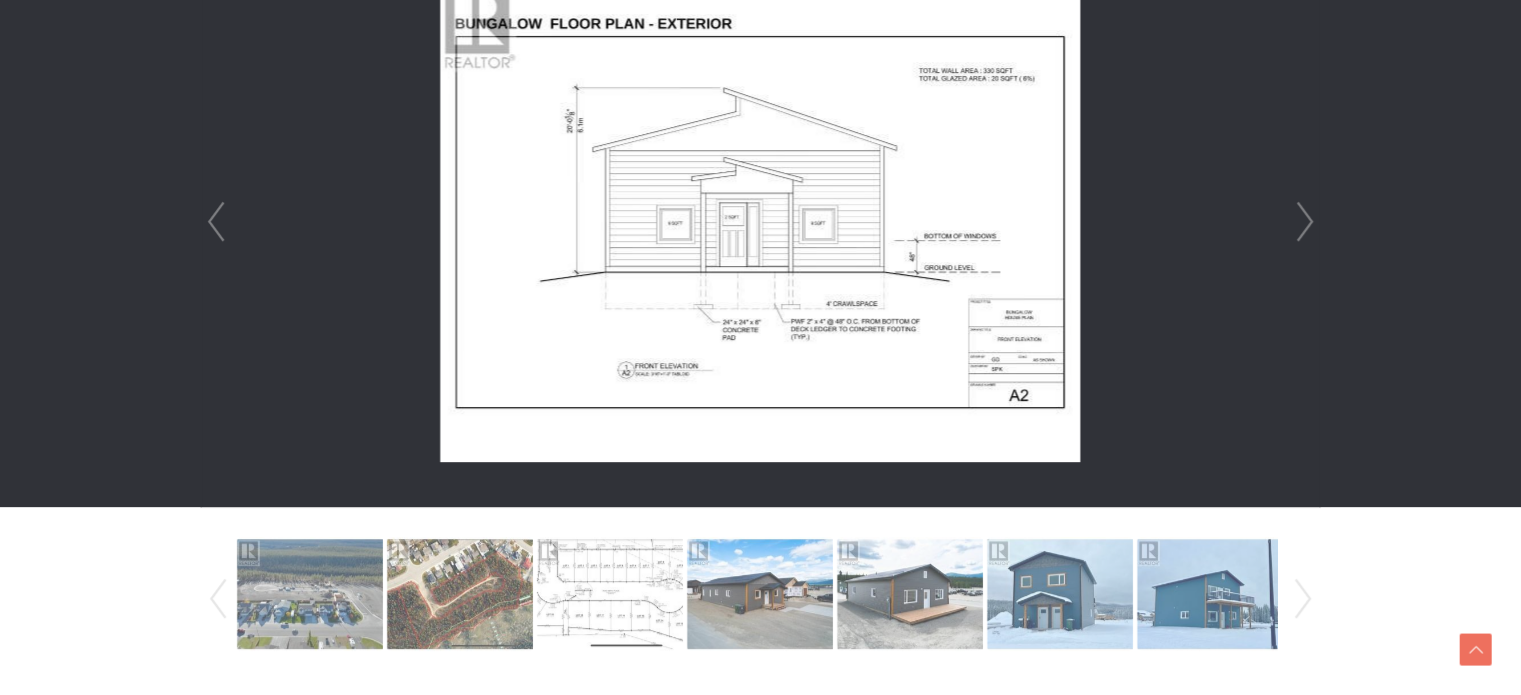 click on "Next" at bounding box center [1305, 222] 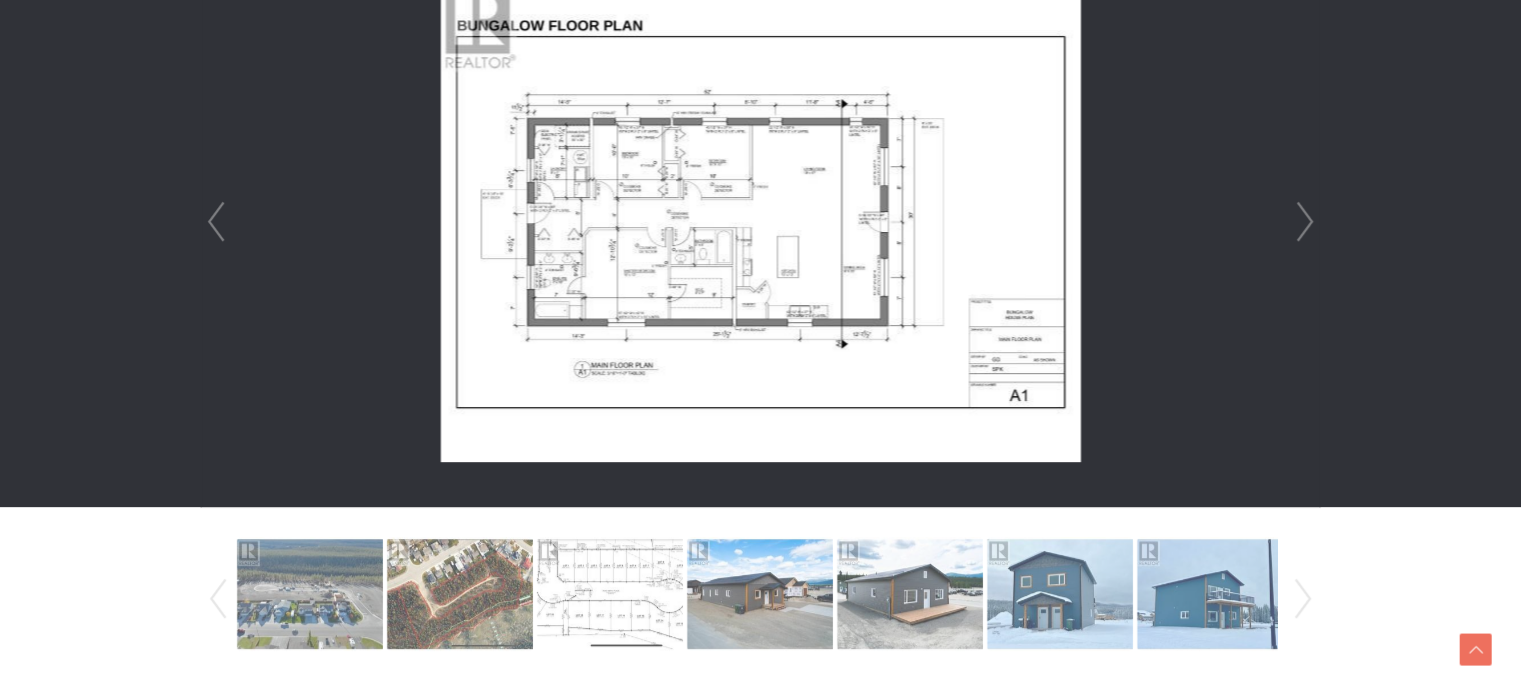 click on "Next" at bounding box center (1305, 222) 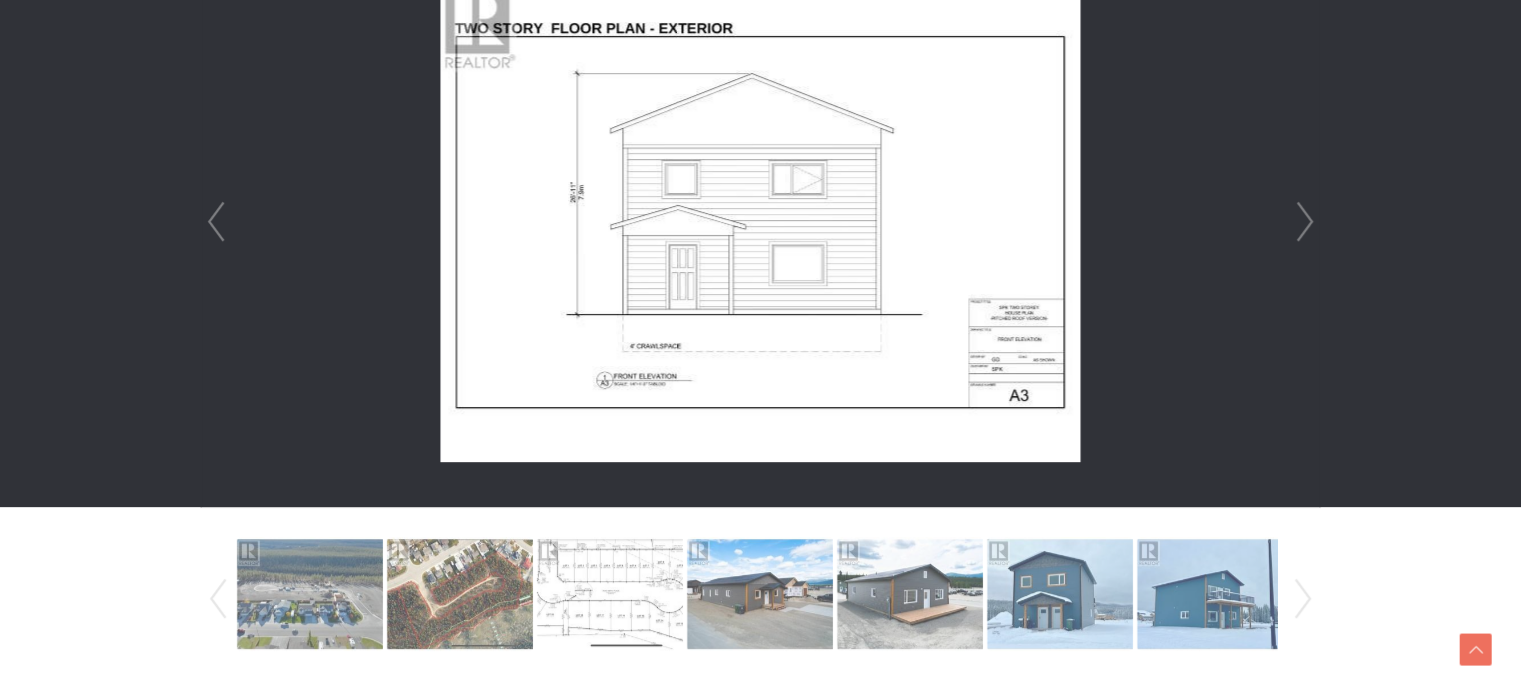 click on "Next" at bounding box center [1305, 222] 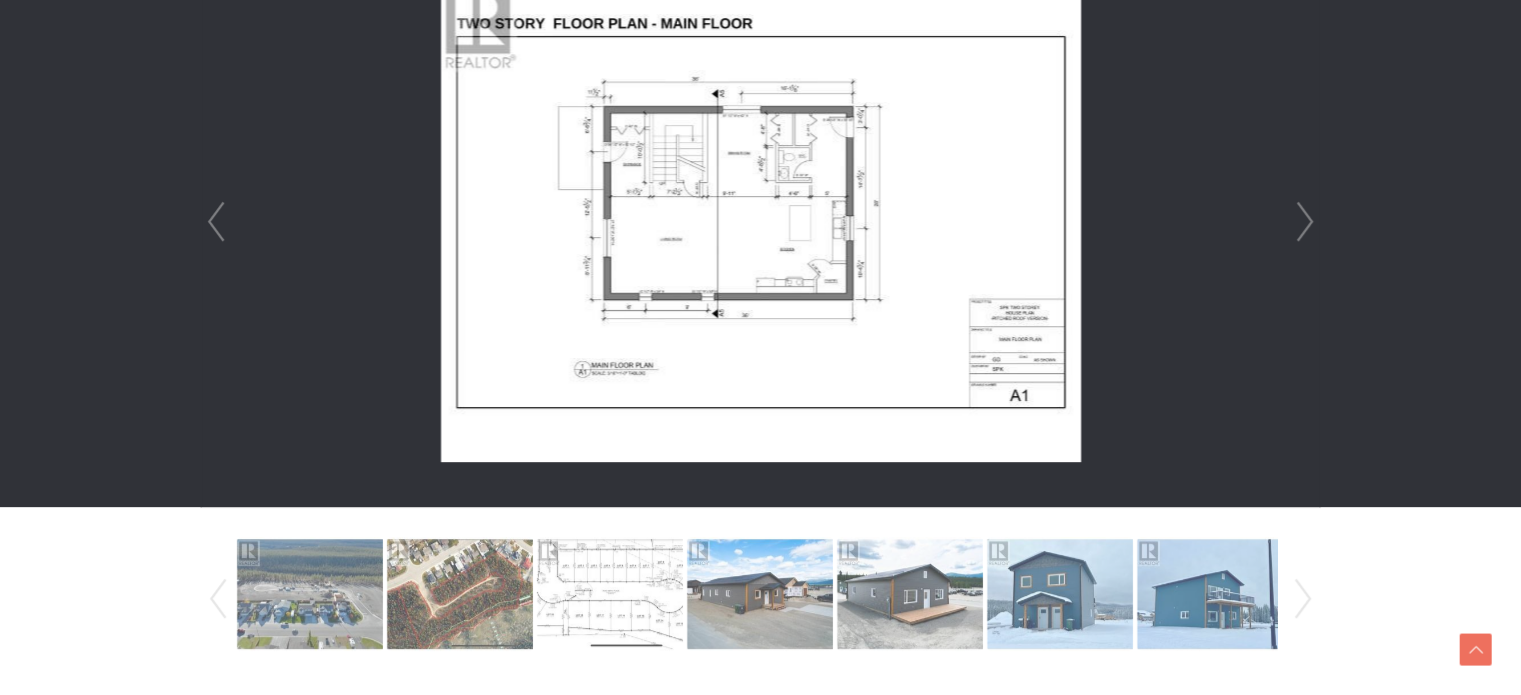 click on "Next" at bounding box center (1305, 222) 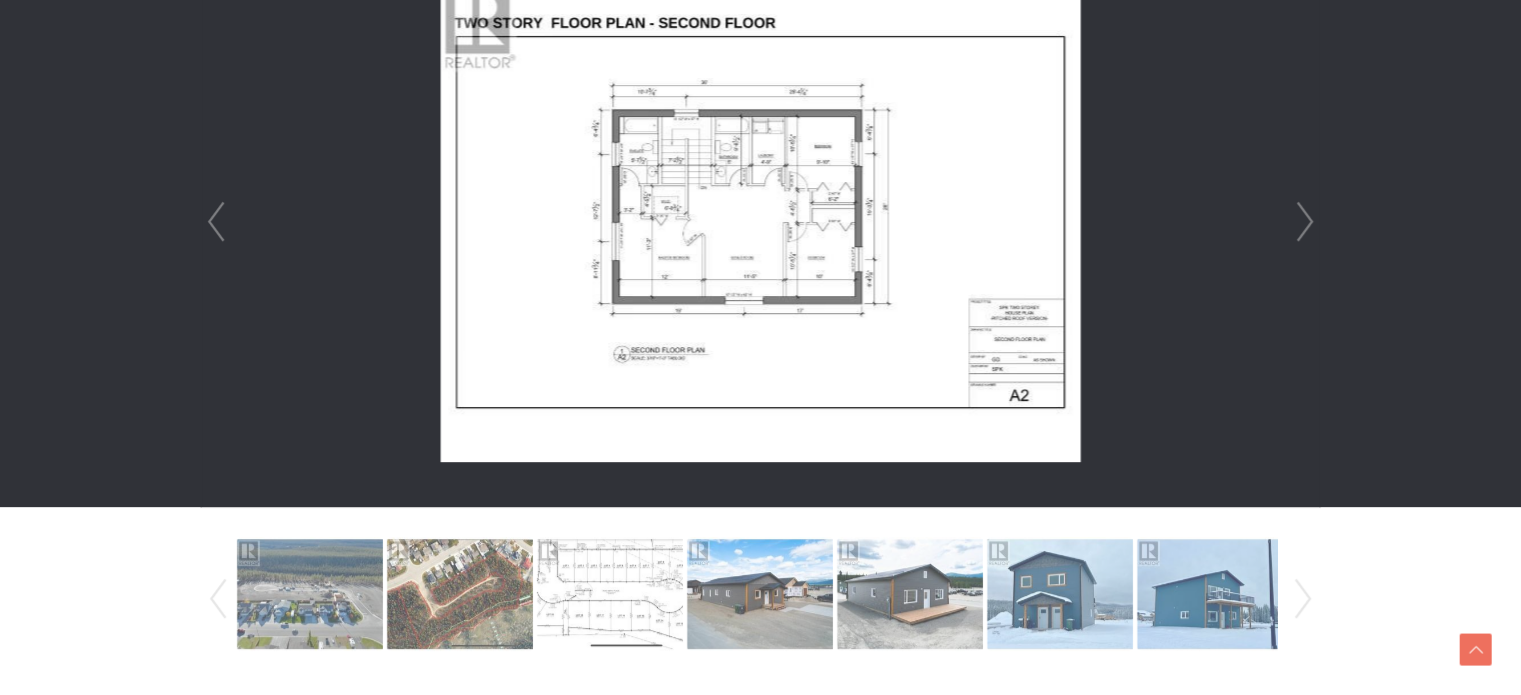 click on "Next" at bounding box center [1305, 222] 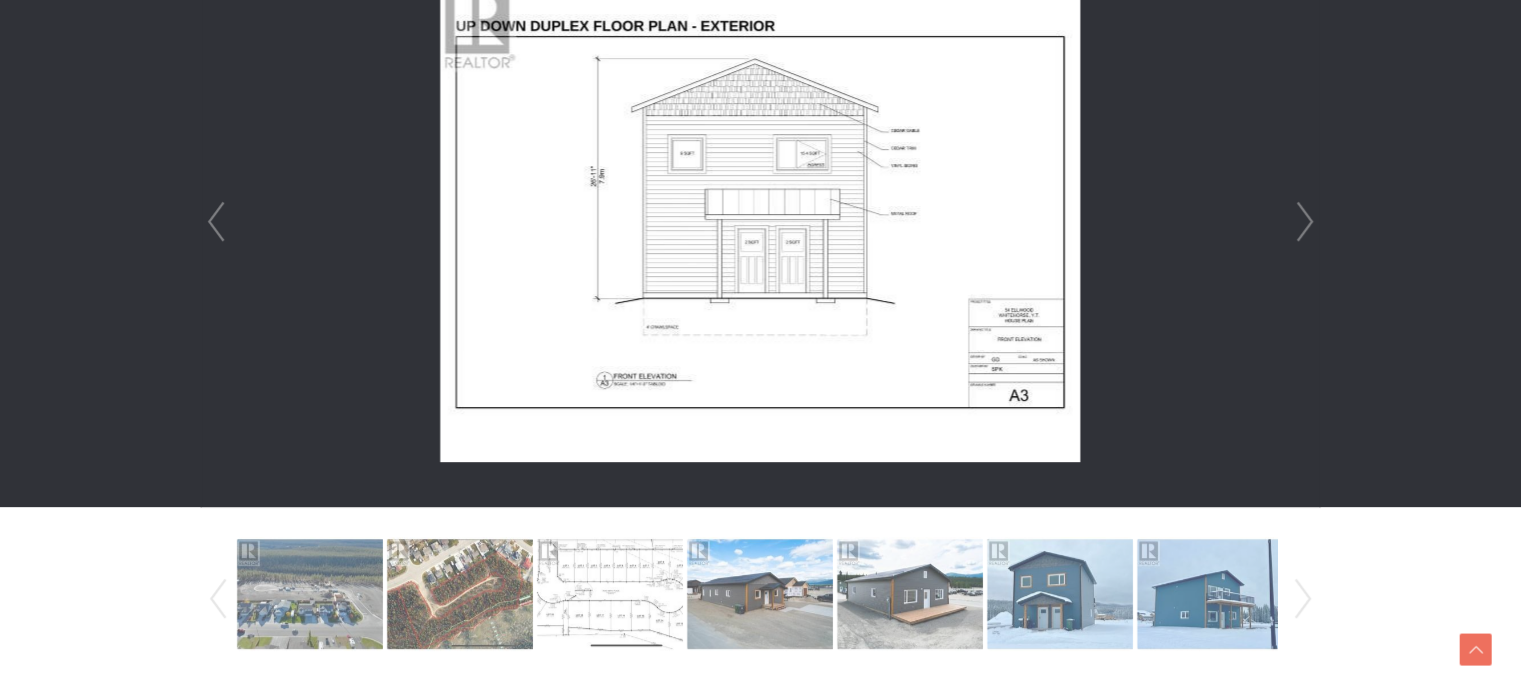 click on "Next" at bounding box center (1305, 222) 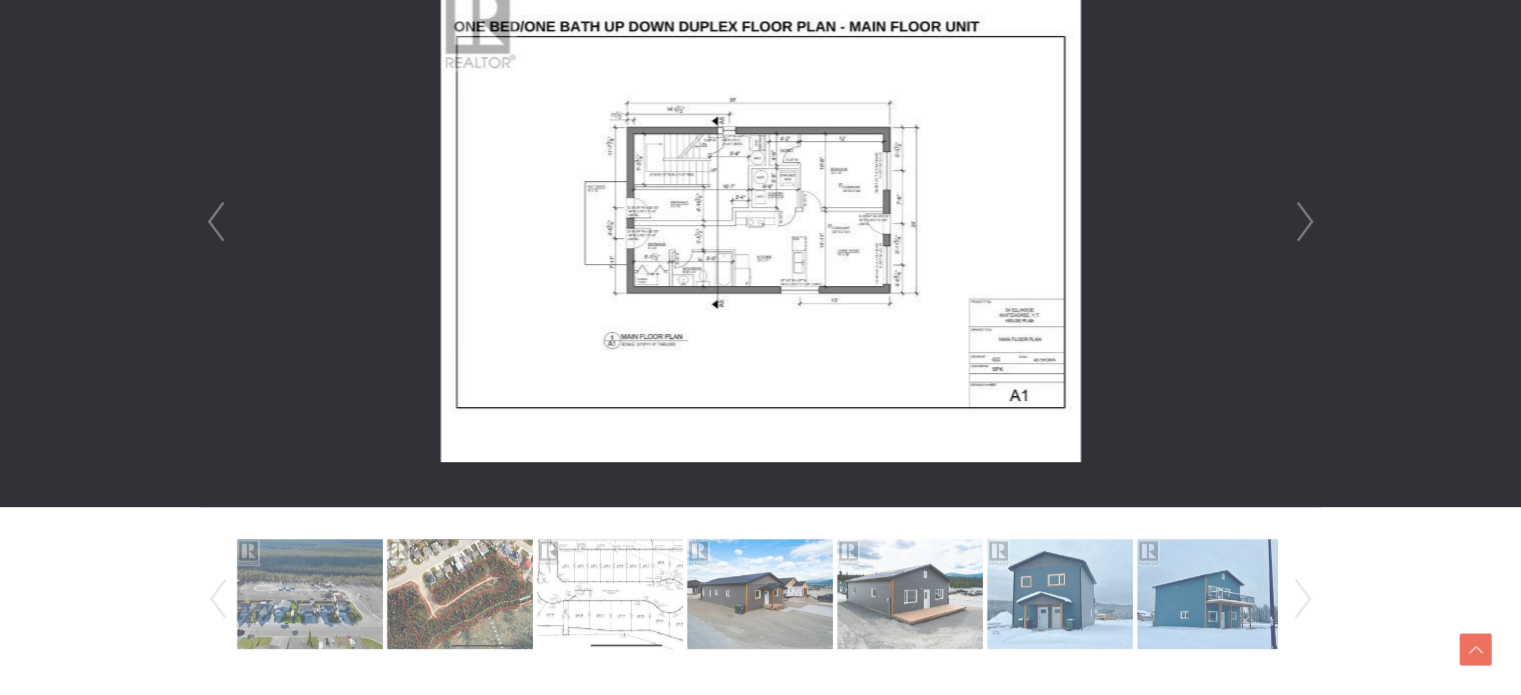 click on "Next" at bounding box center (1305, 222) 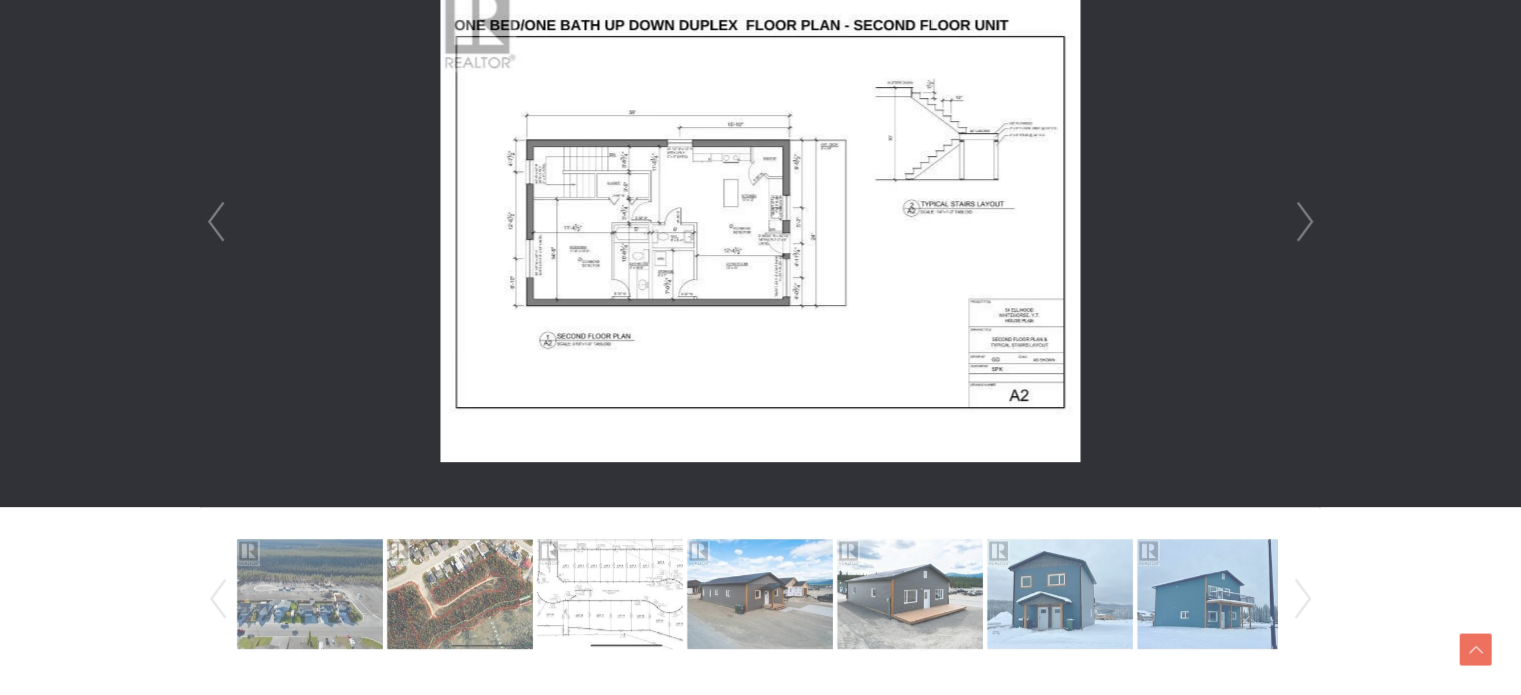 click on "Next" at bounding box center (1305, 222) 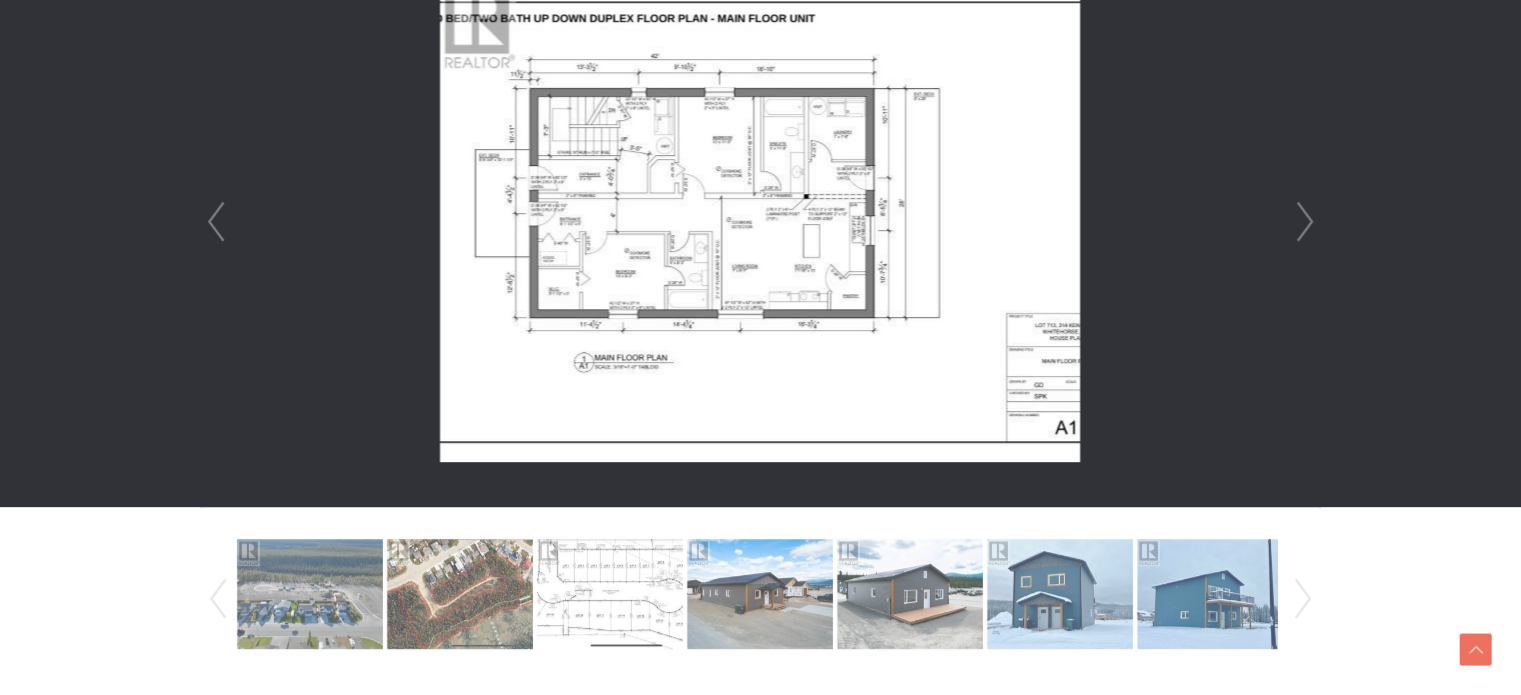 click on "Next" at bounding box center (1305, 222) 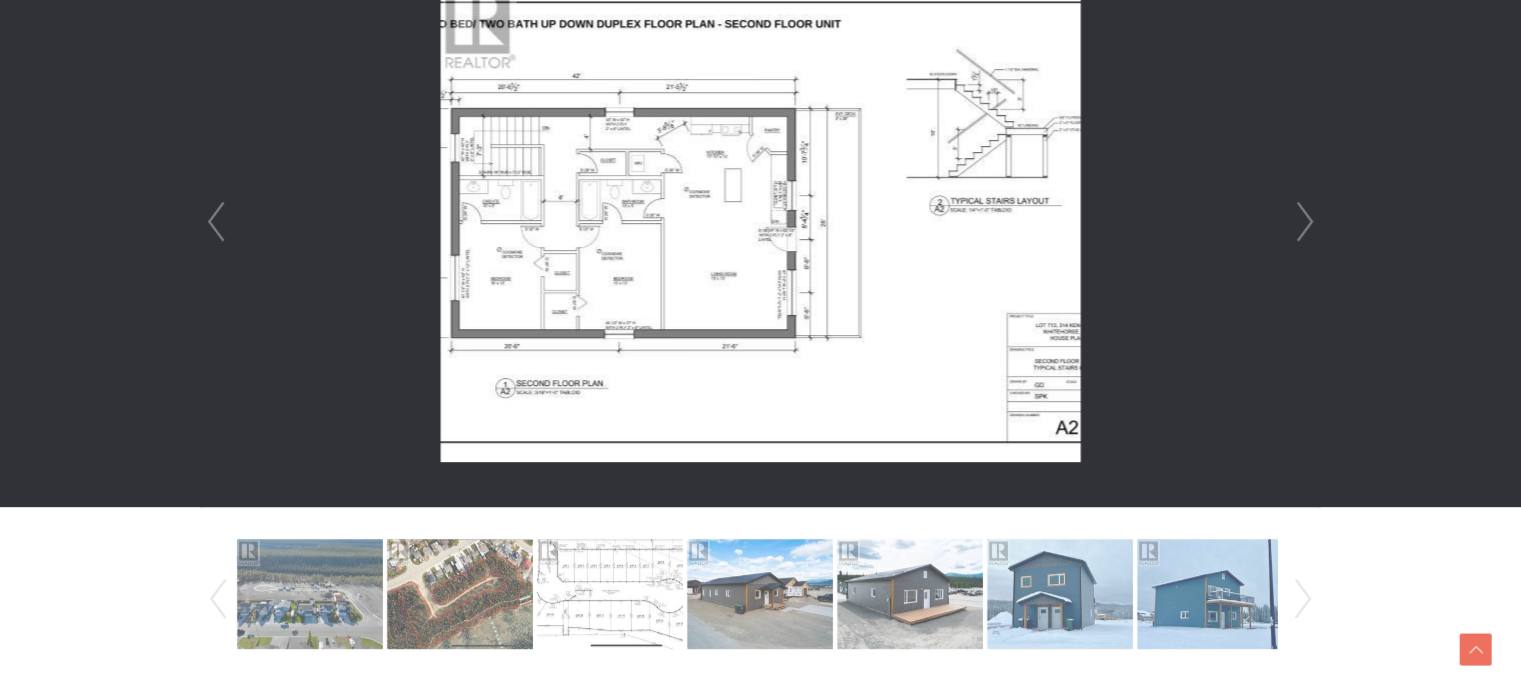 click on "Next" at bounding box center (1305, 222) 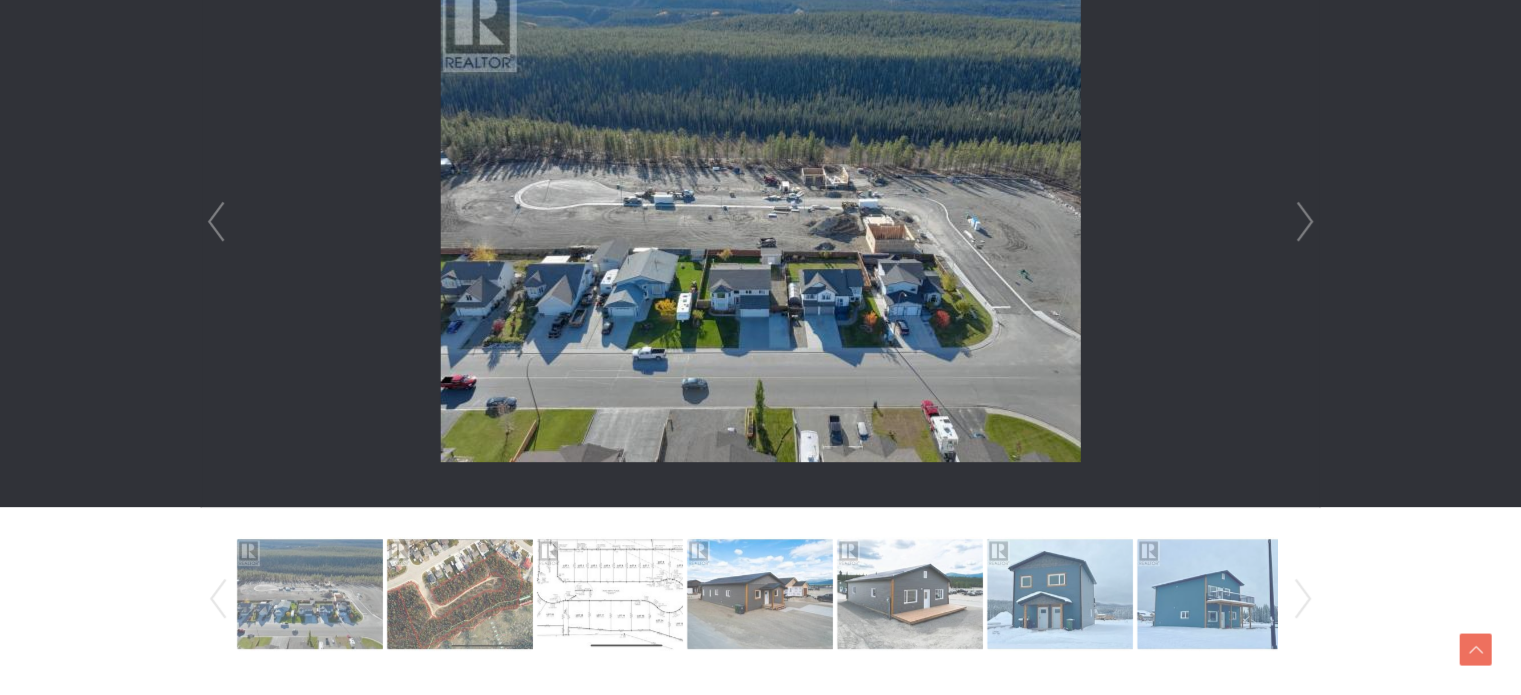 click on "Next" at bounding box center (1305, 222) 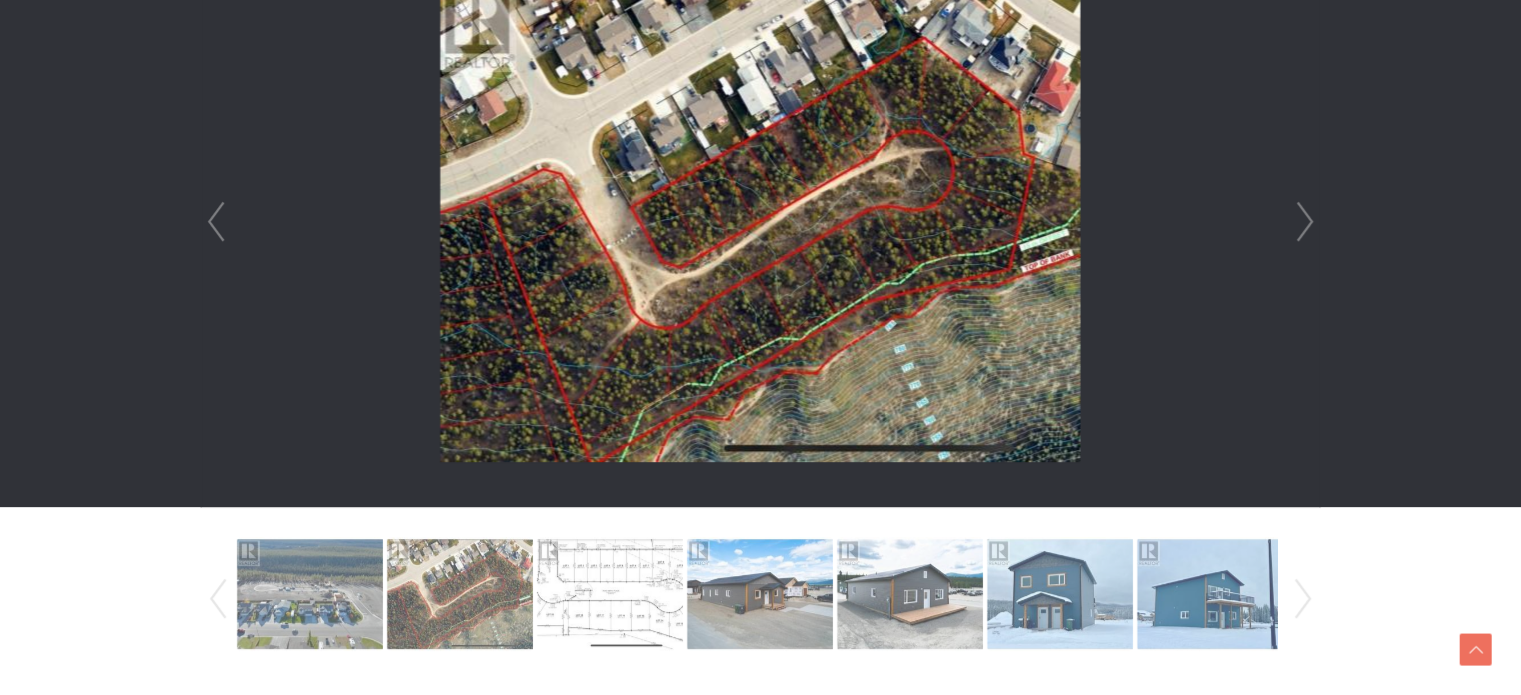 click on "Next" at bounding box center (1305, 222) 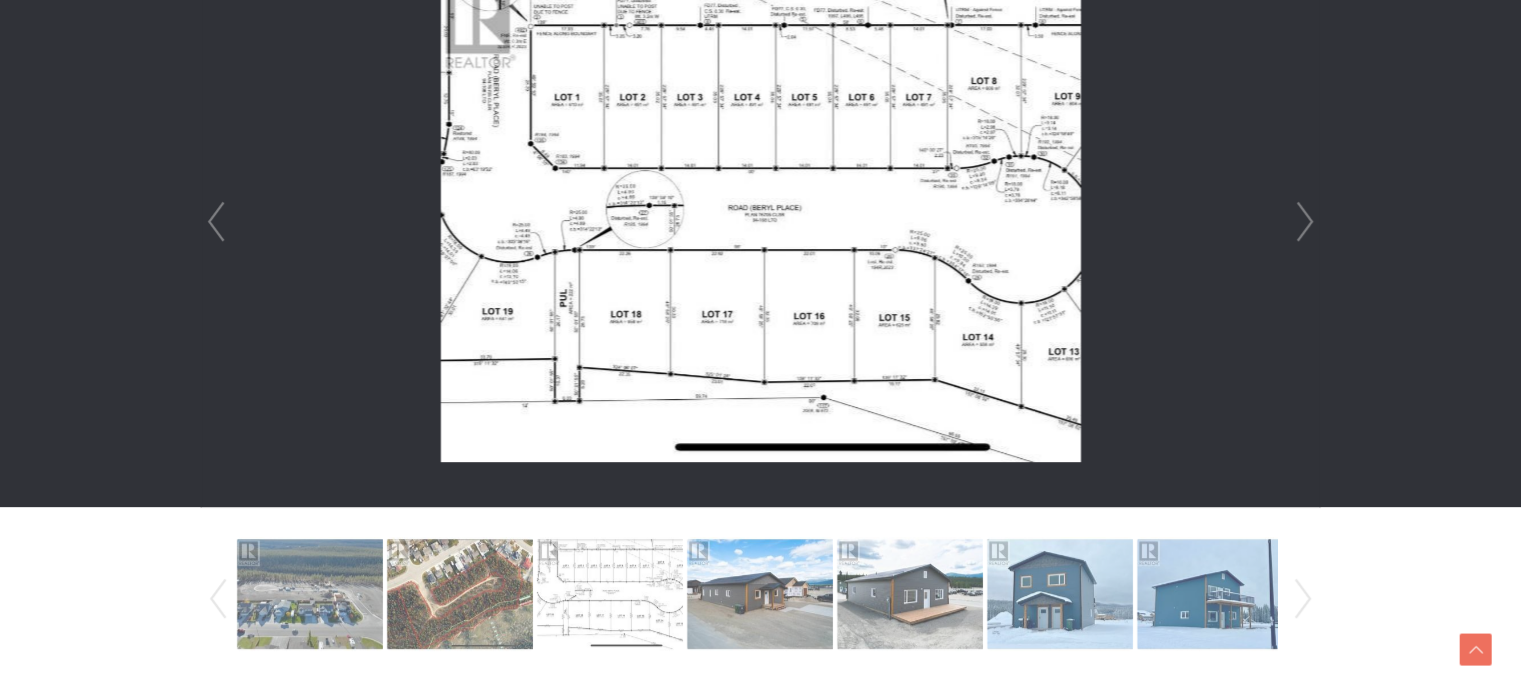 click on "Next" at bounding box center (1305, 222) 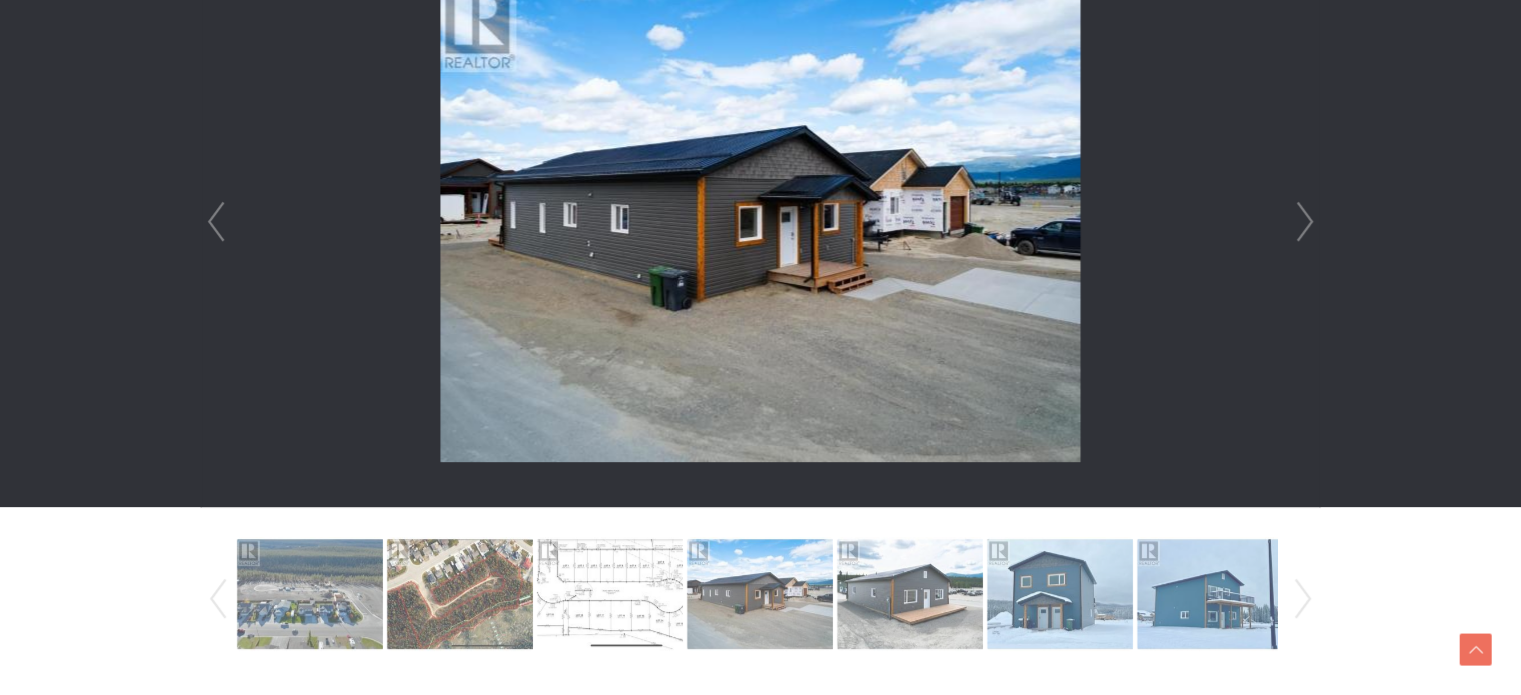 click on "Next" at bounding box center (1305, 222) 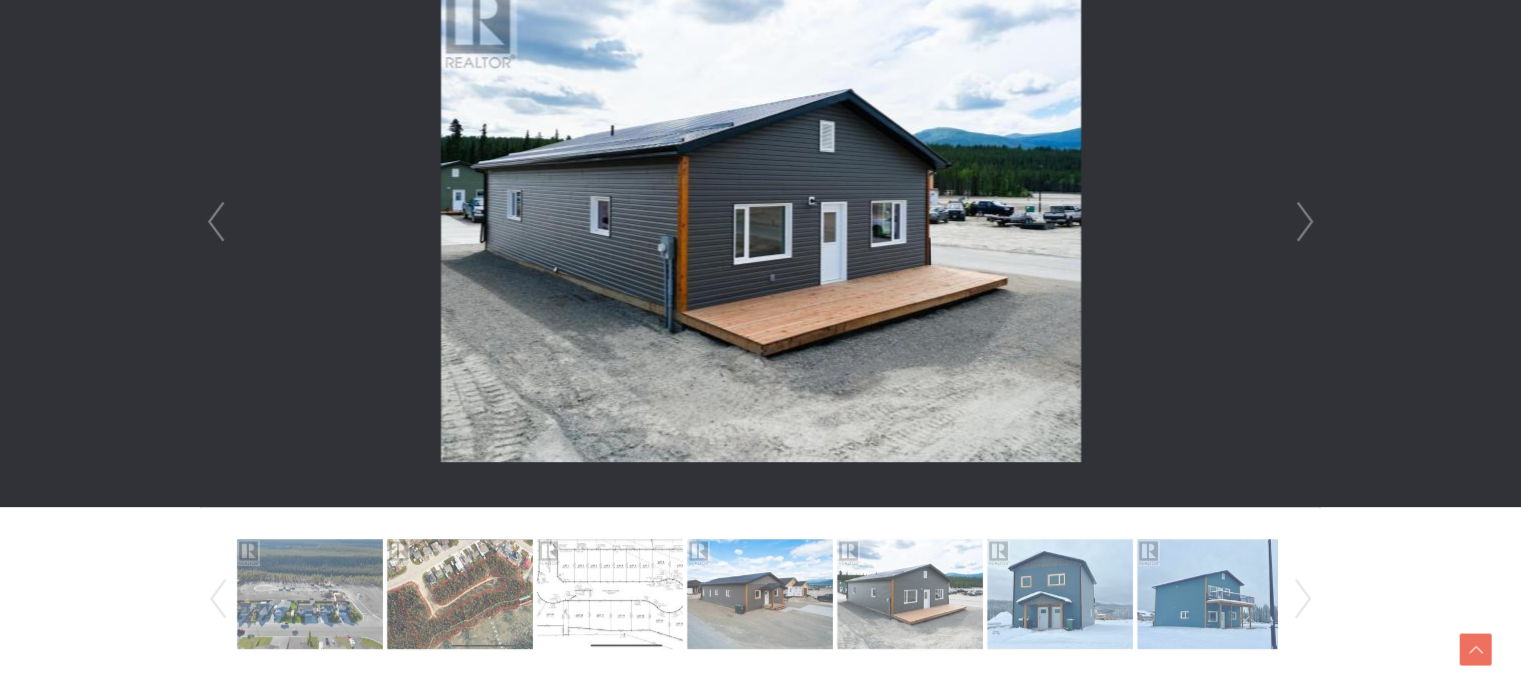 click on "Next" at bounding box center (1305, 222) 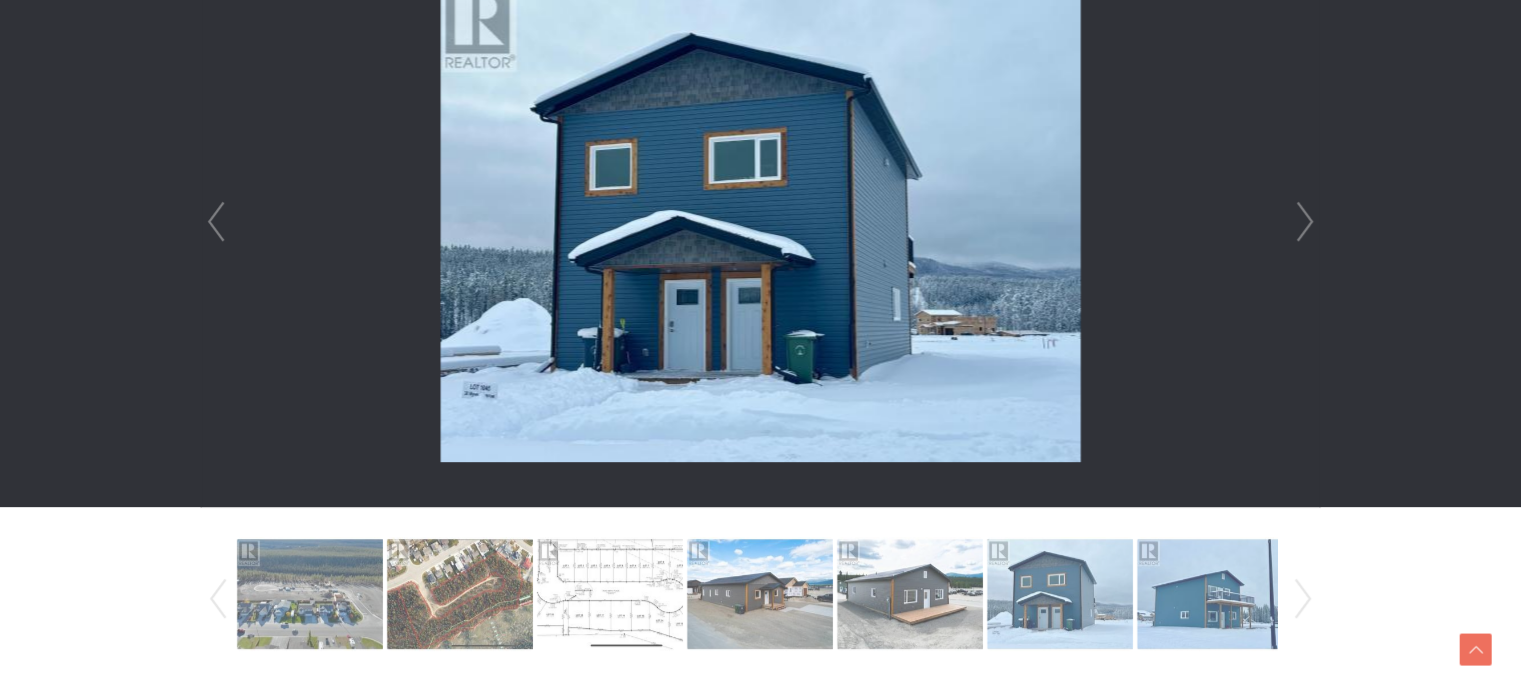 click on "Next" at bounding box center (1305, 222) 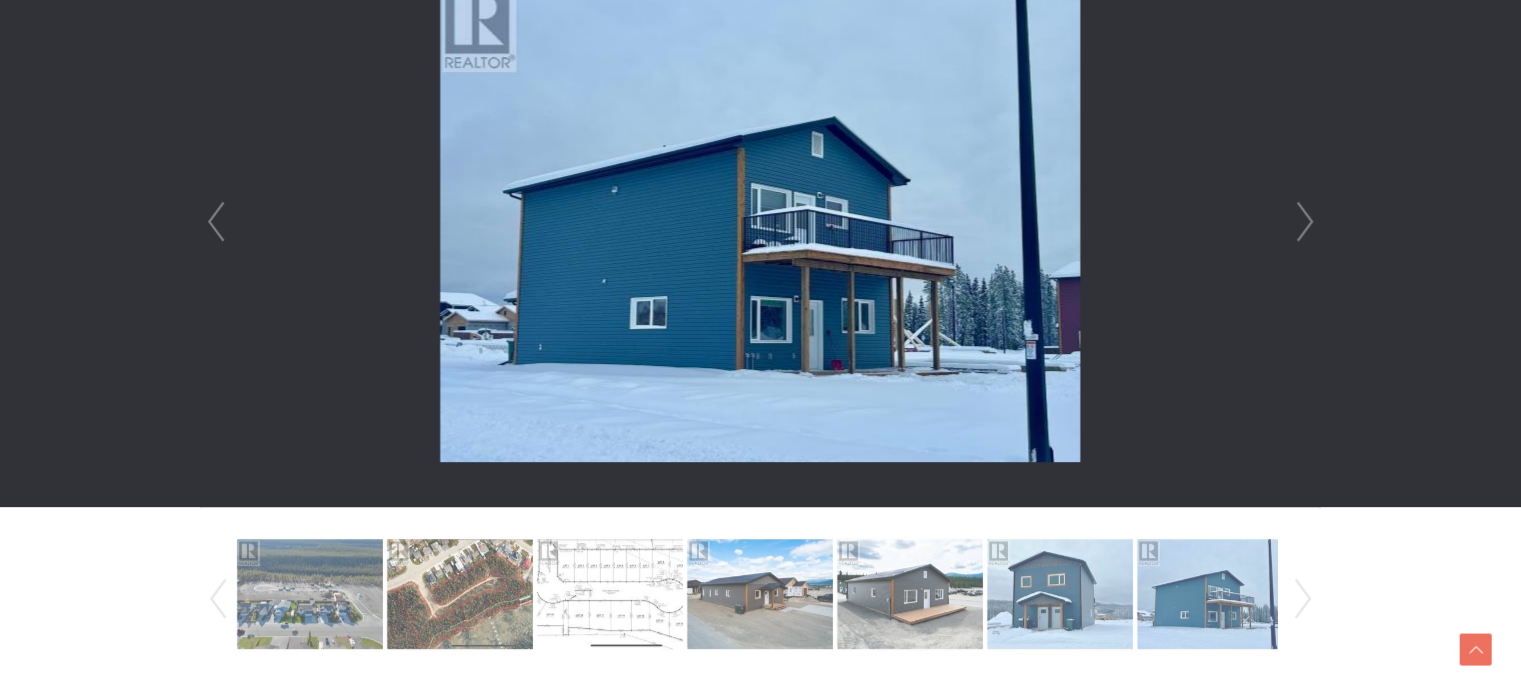 click on "Prev" at bounding box center (216, 222) 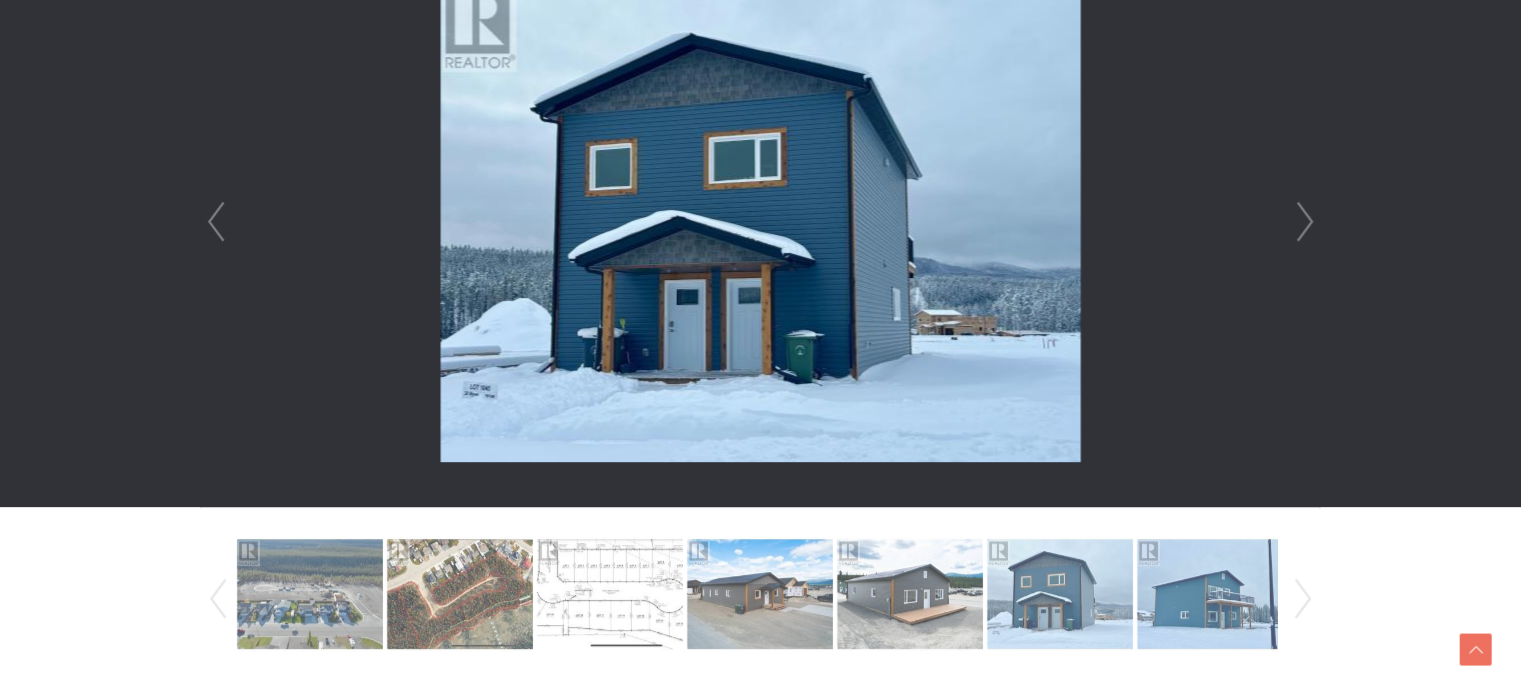 click on "Next" at bounding box center (1305, 222) 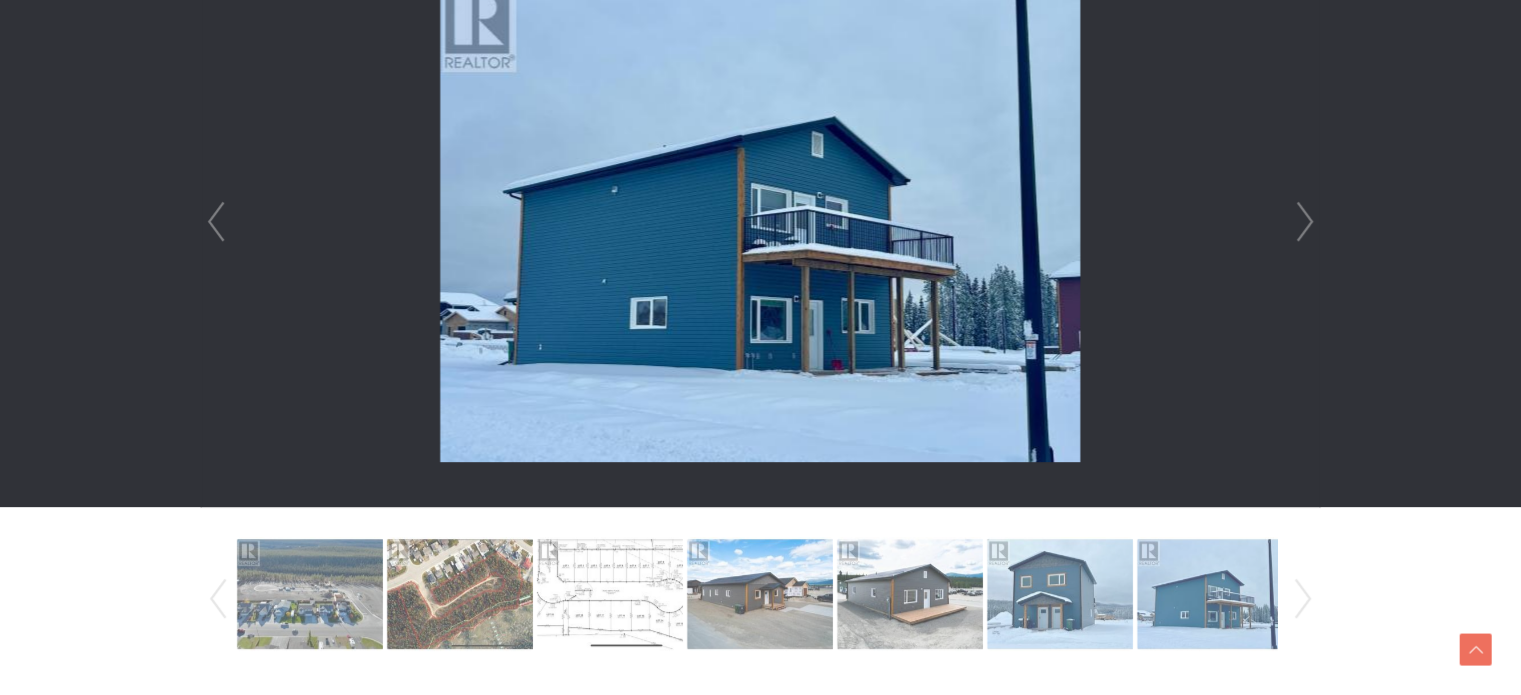 click on "Next" at bounding box center (1305, 222) 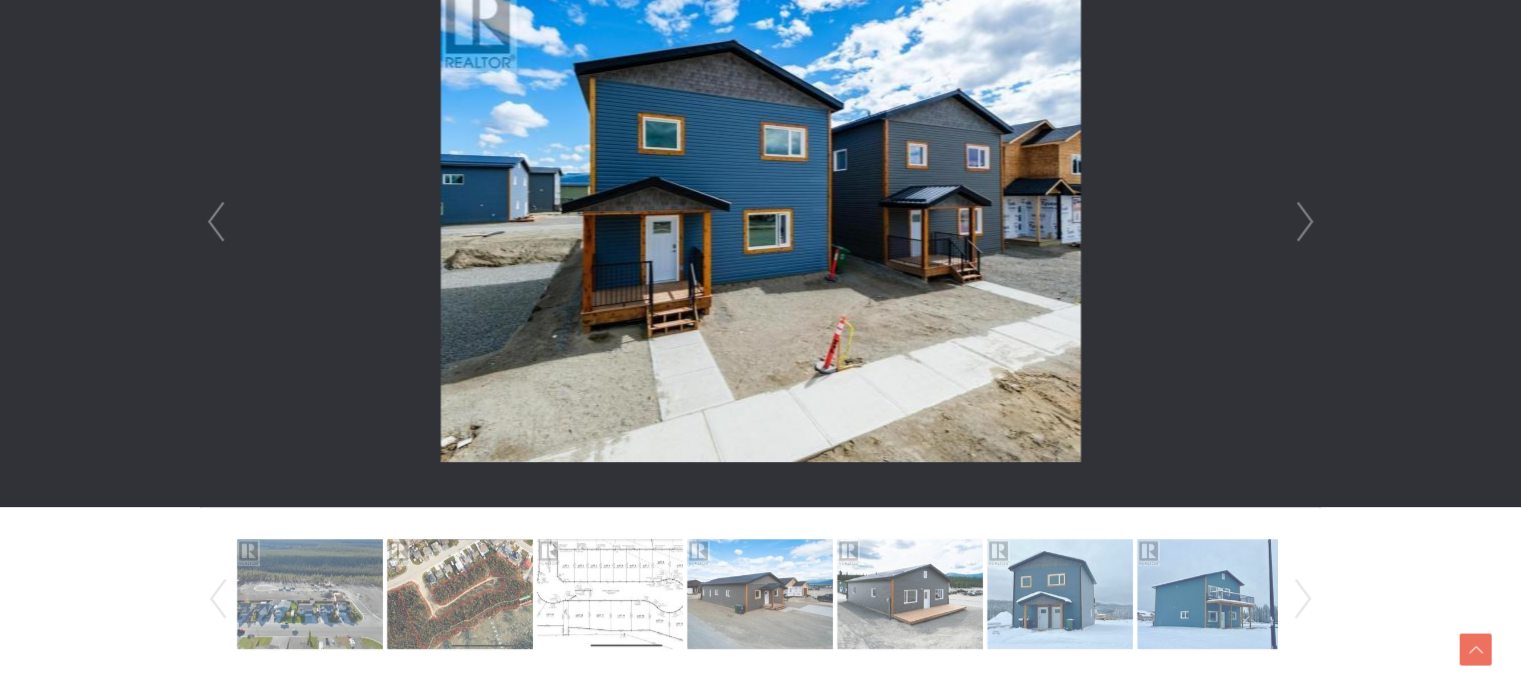 click on "Next" at bounding box center (1305, 222) 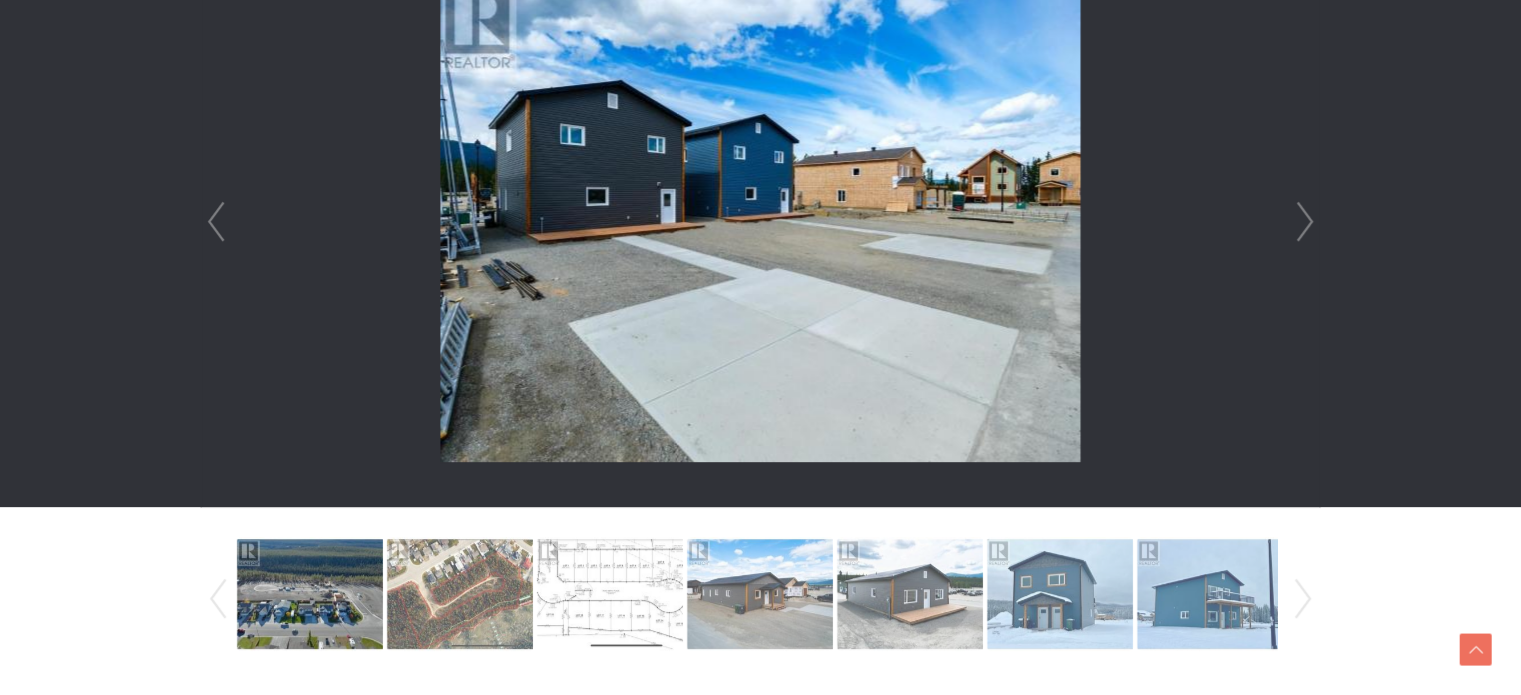 click on "Next" at bounding box center [1305, 222] 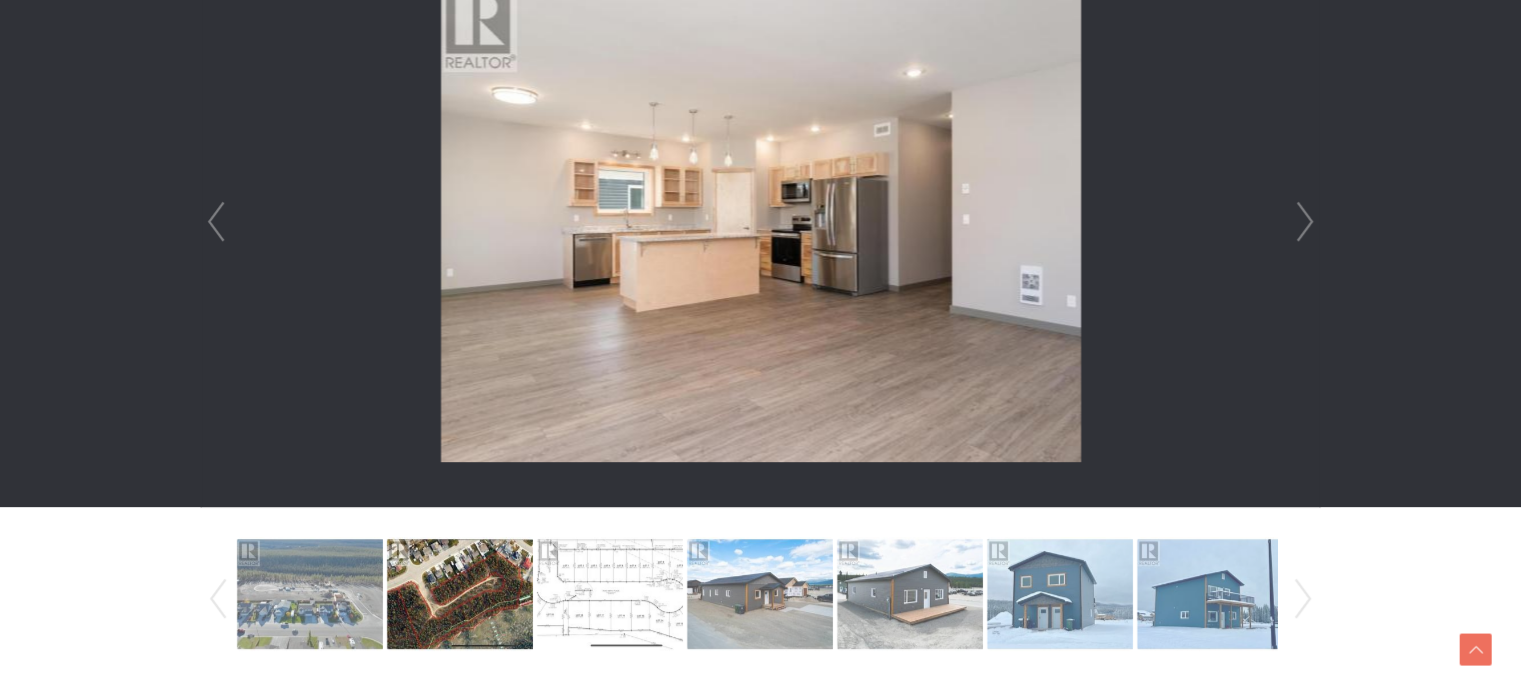 click on "Next" at bounding box center (1305, 222) 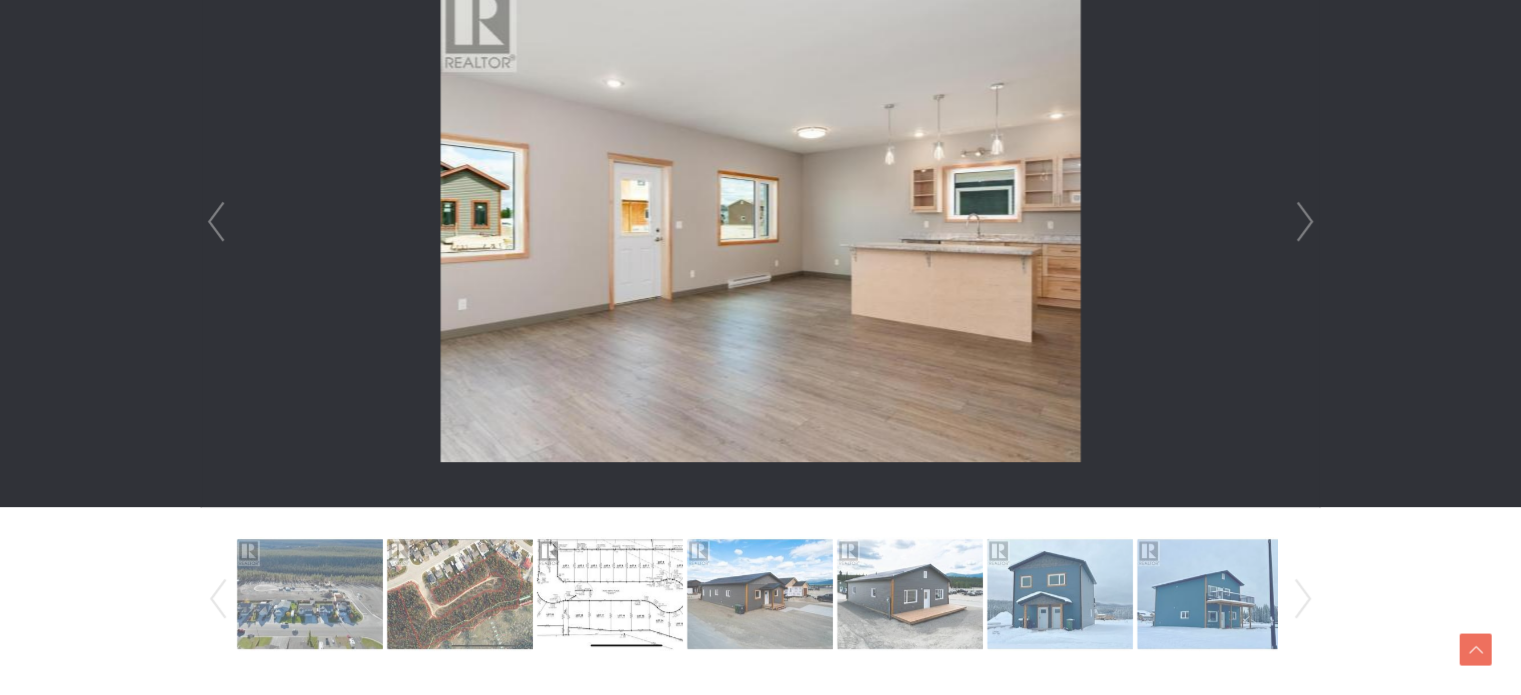 click on "Next" at bounding box center [1305, 222] 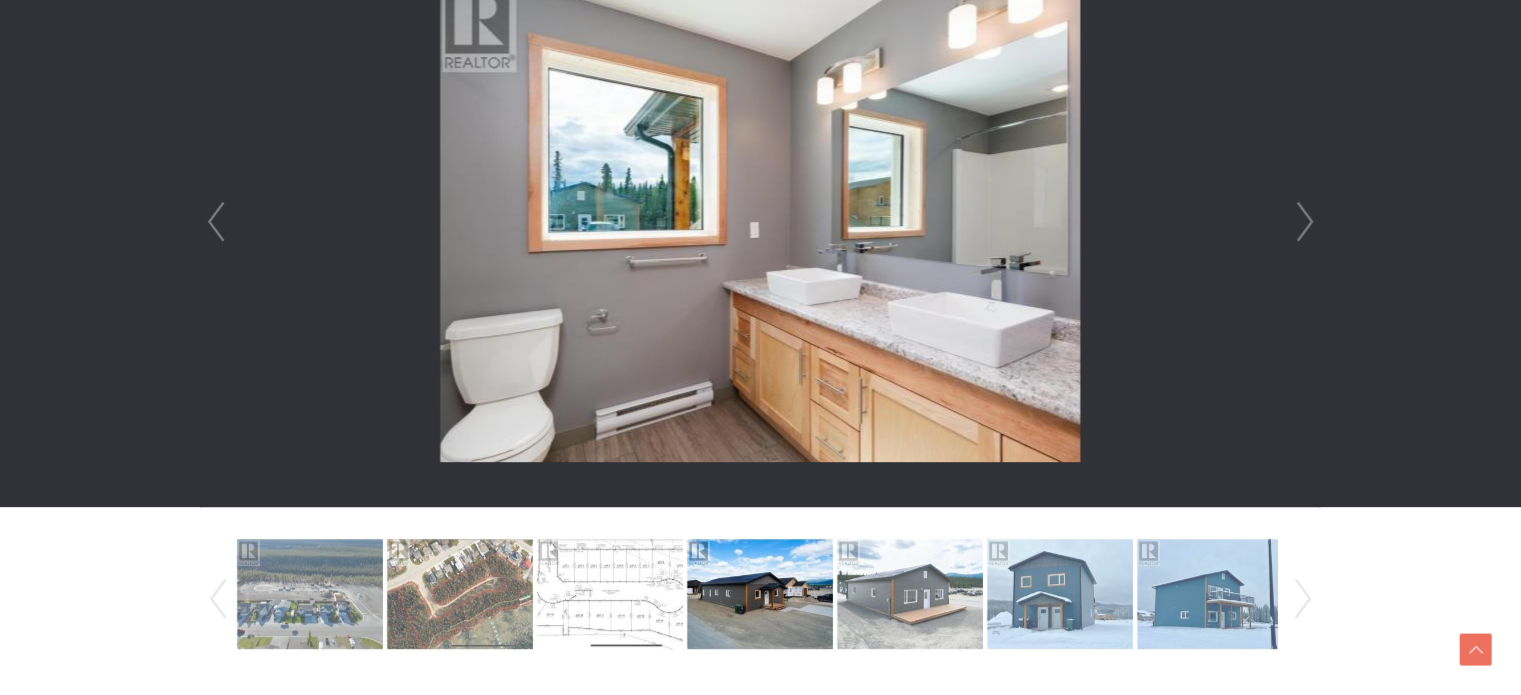 click on "Next" at bounding box center (1305, 222) 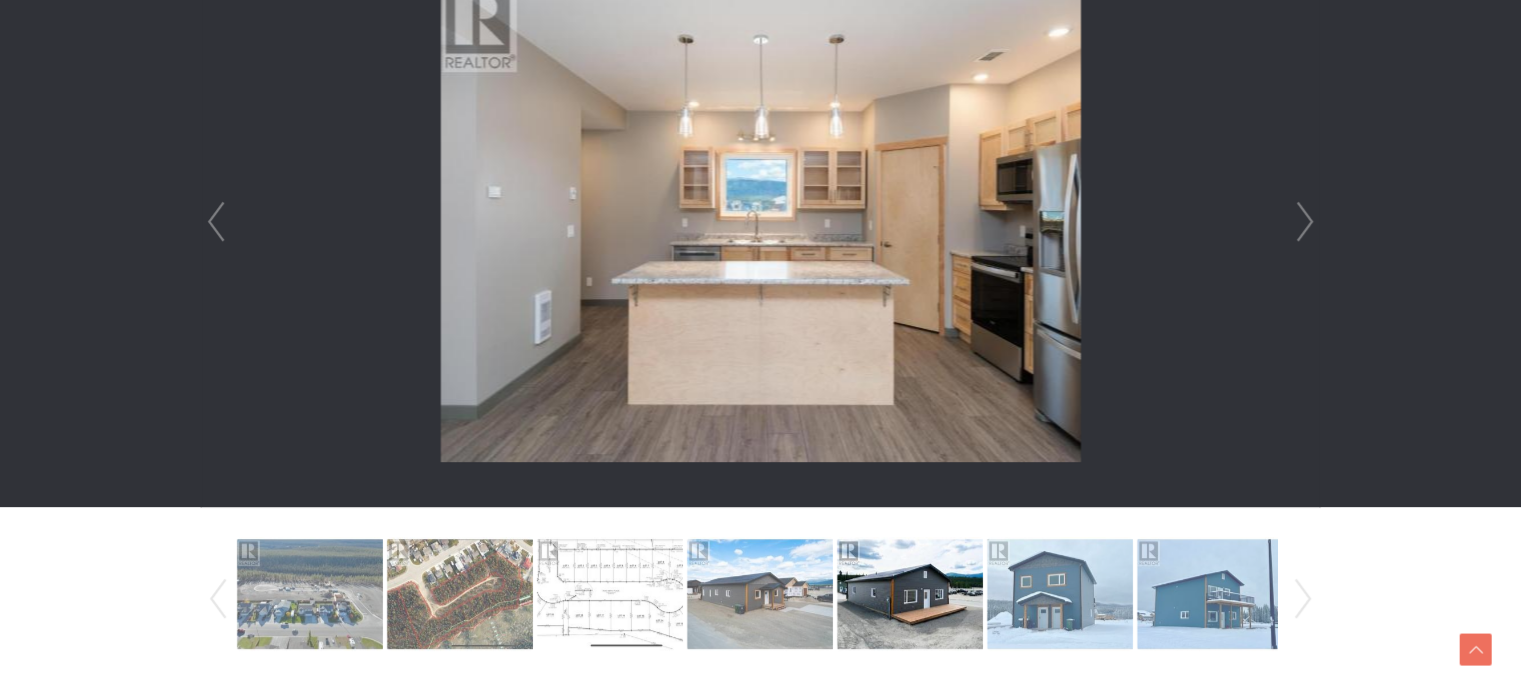 click on "Next" at bounding box center [1305, 222] 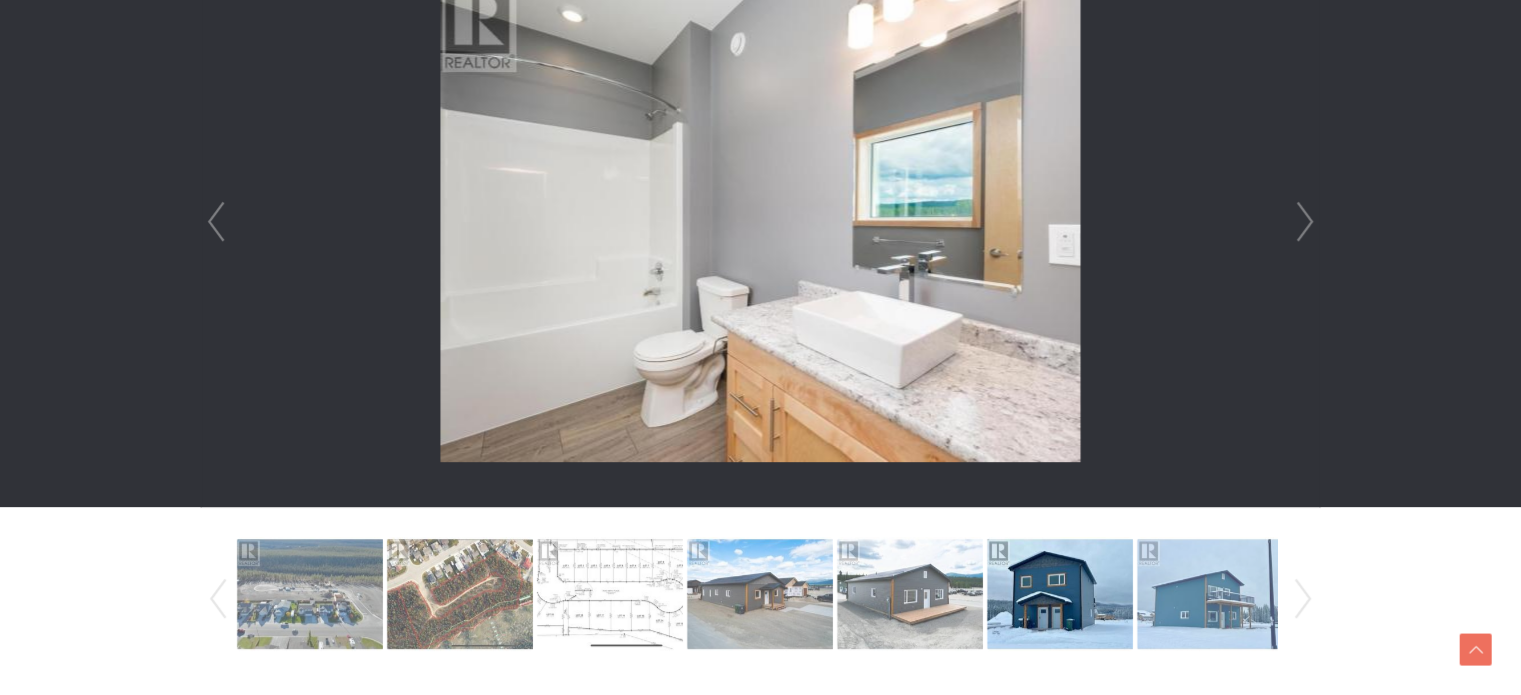 click on "Next" at bounding box center (1305, 222) 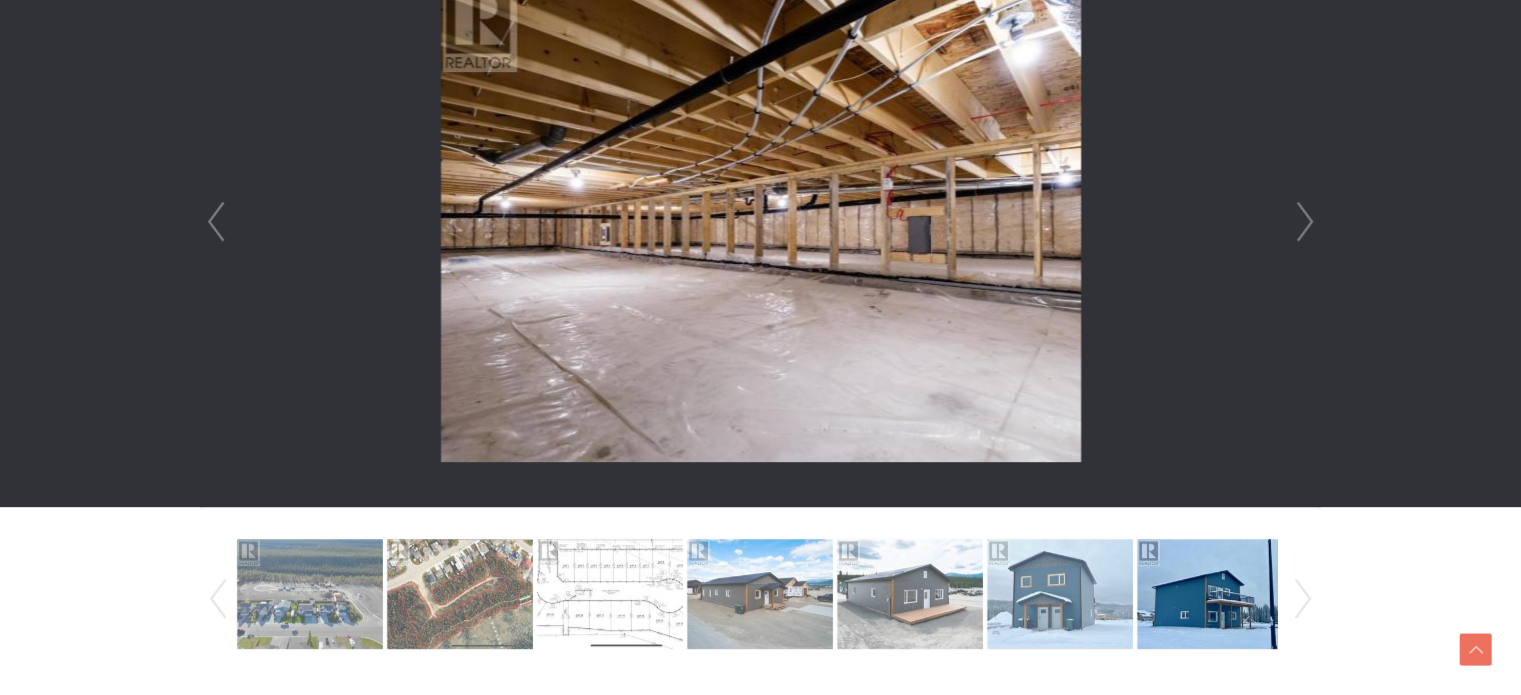 click on "Next" at bounding box center [1305, 222] 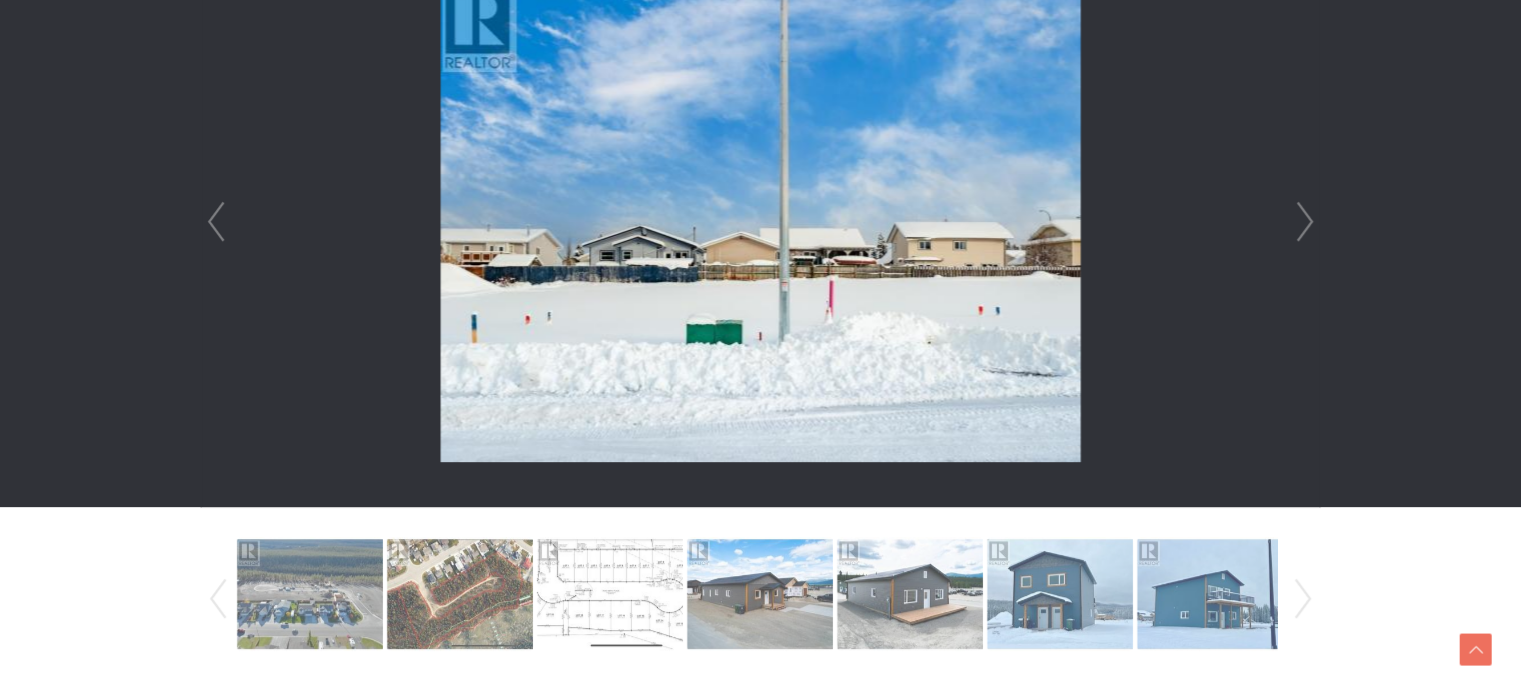 click on "Next" at bounding box center [1305, 222] 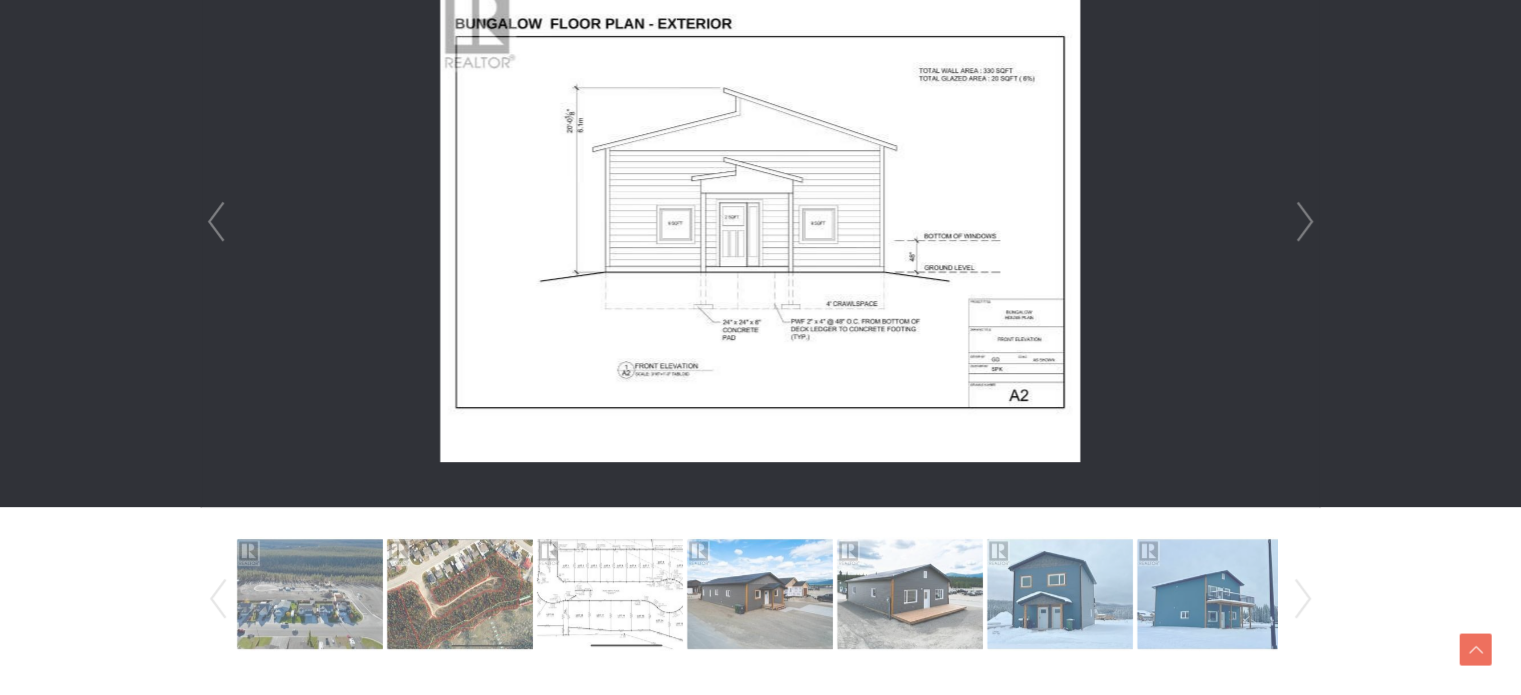 click on "Next" at bounding box center [1305, 222] 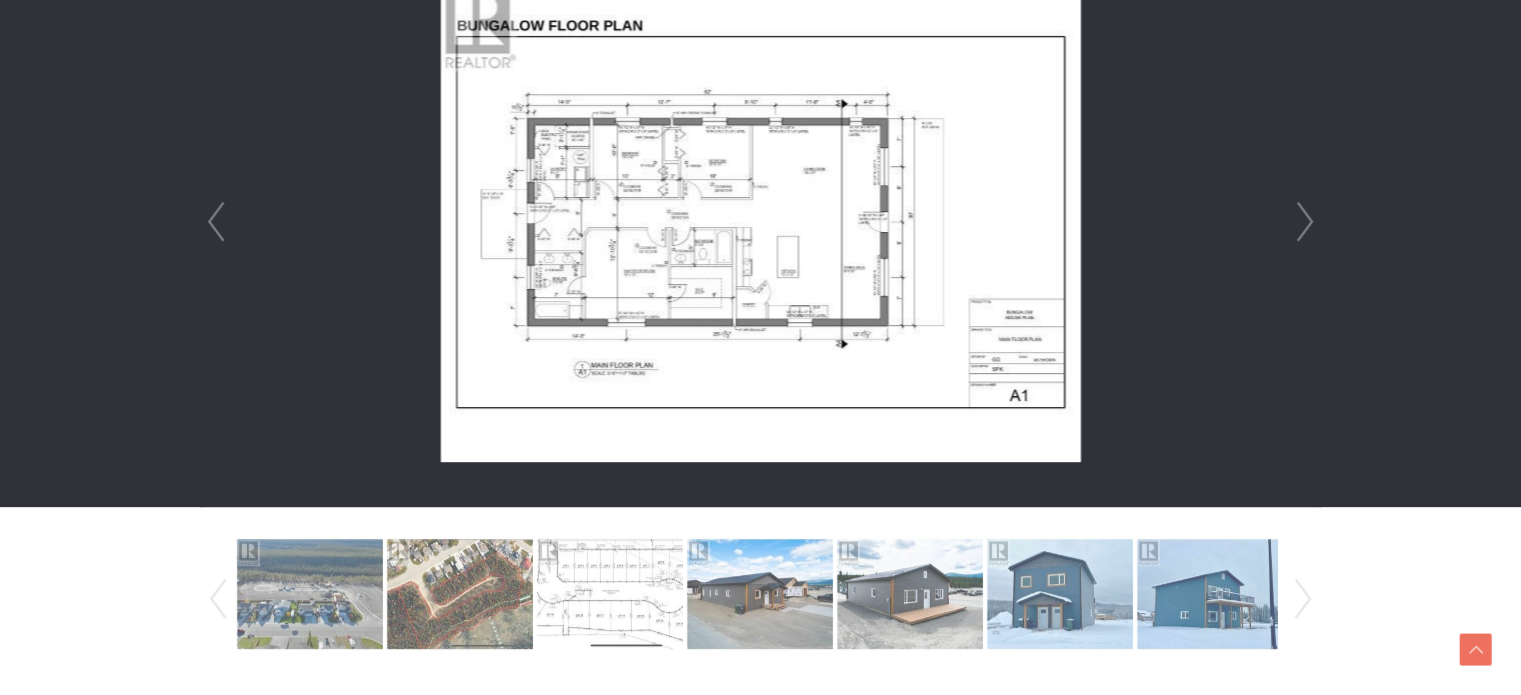click on "Prev" at bounding box center [216, 222] 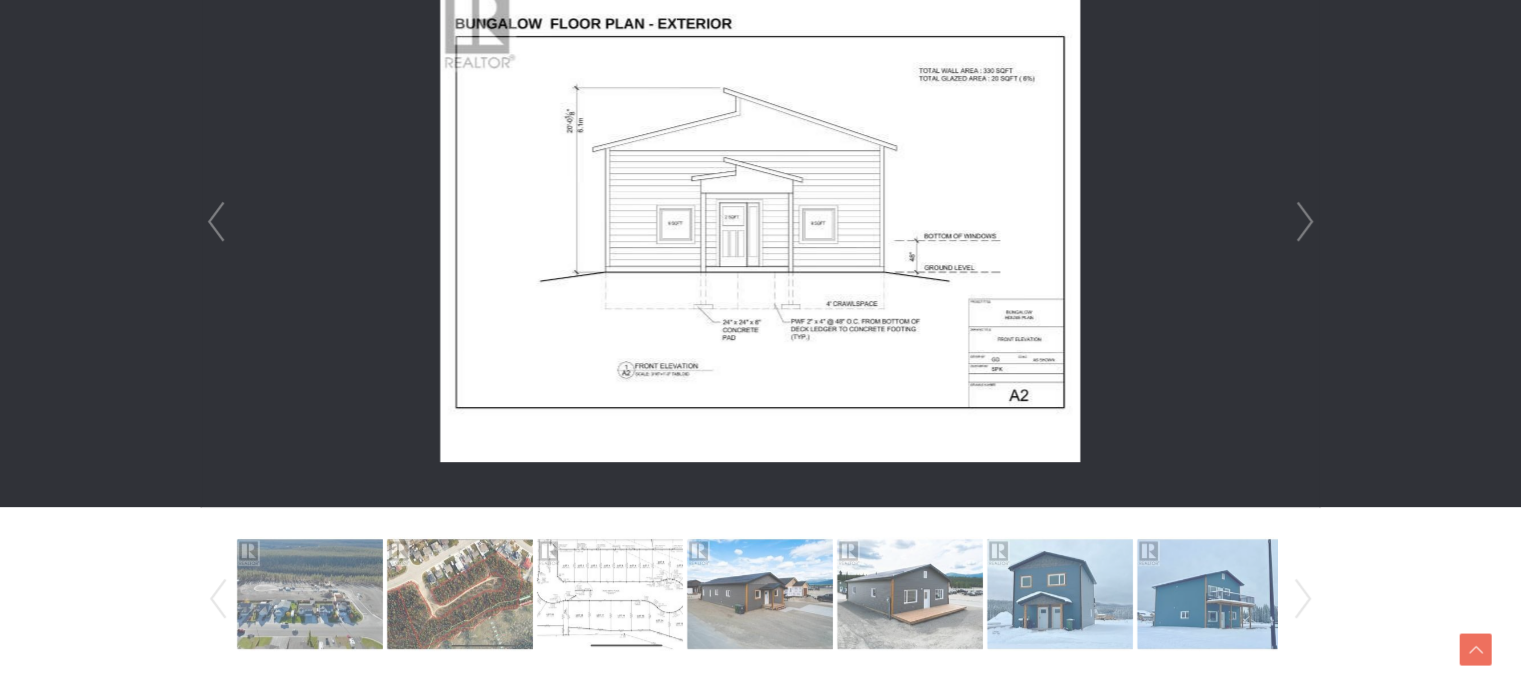 click on "Next" at bounding box center (1305, 222) 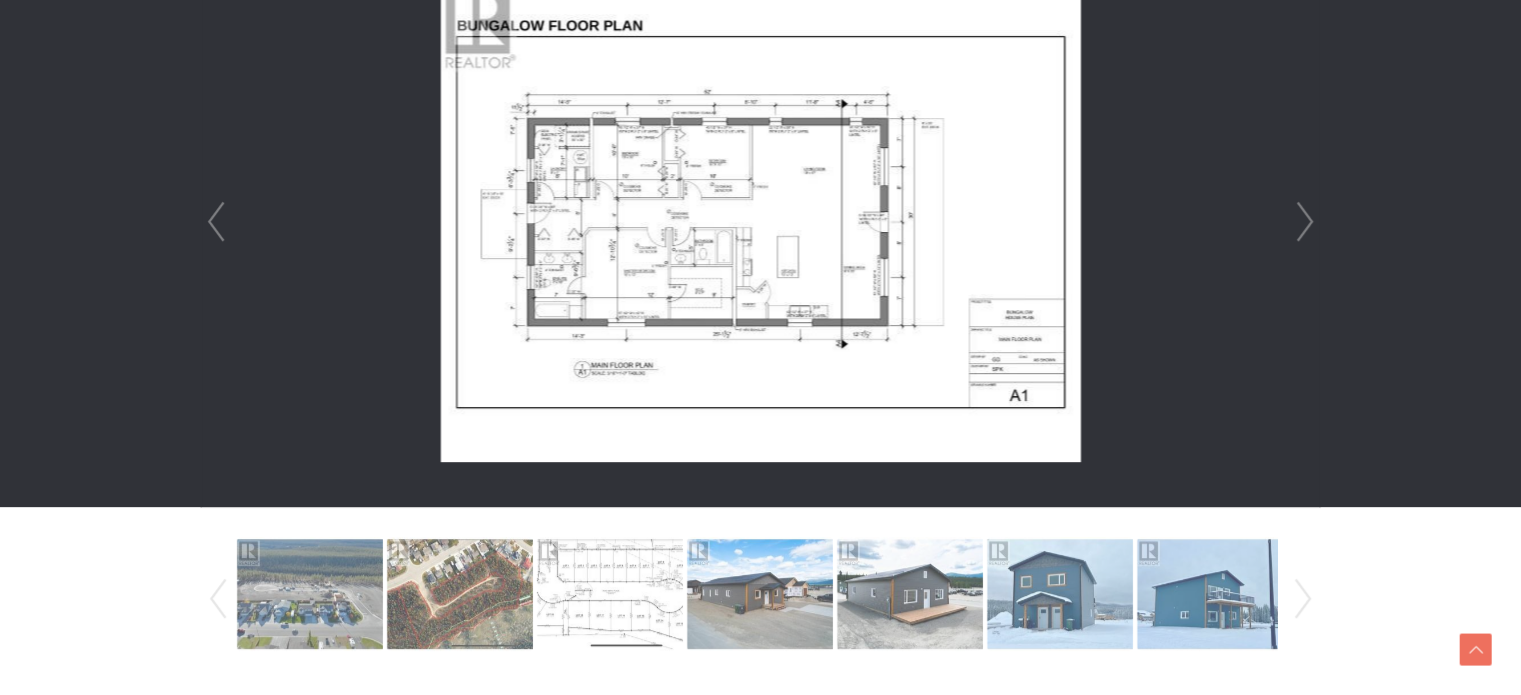 click on "Next" at bounding box center [1305, 222] 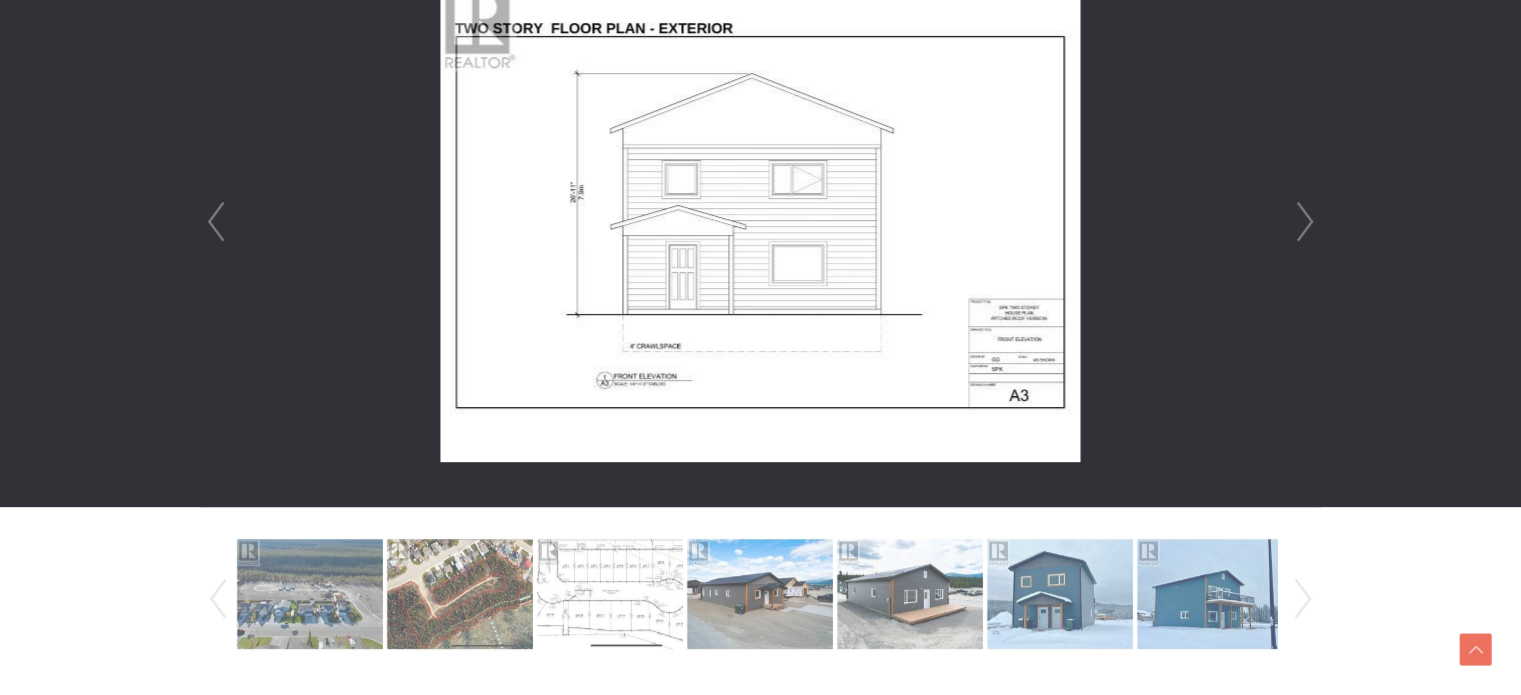 click on "Next" at bounding box center (1305, 222) 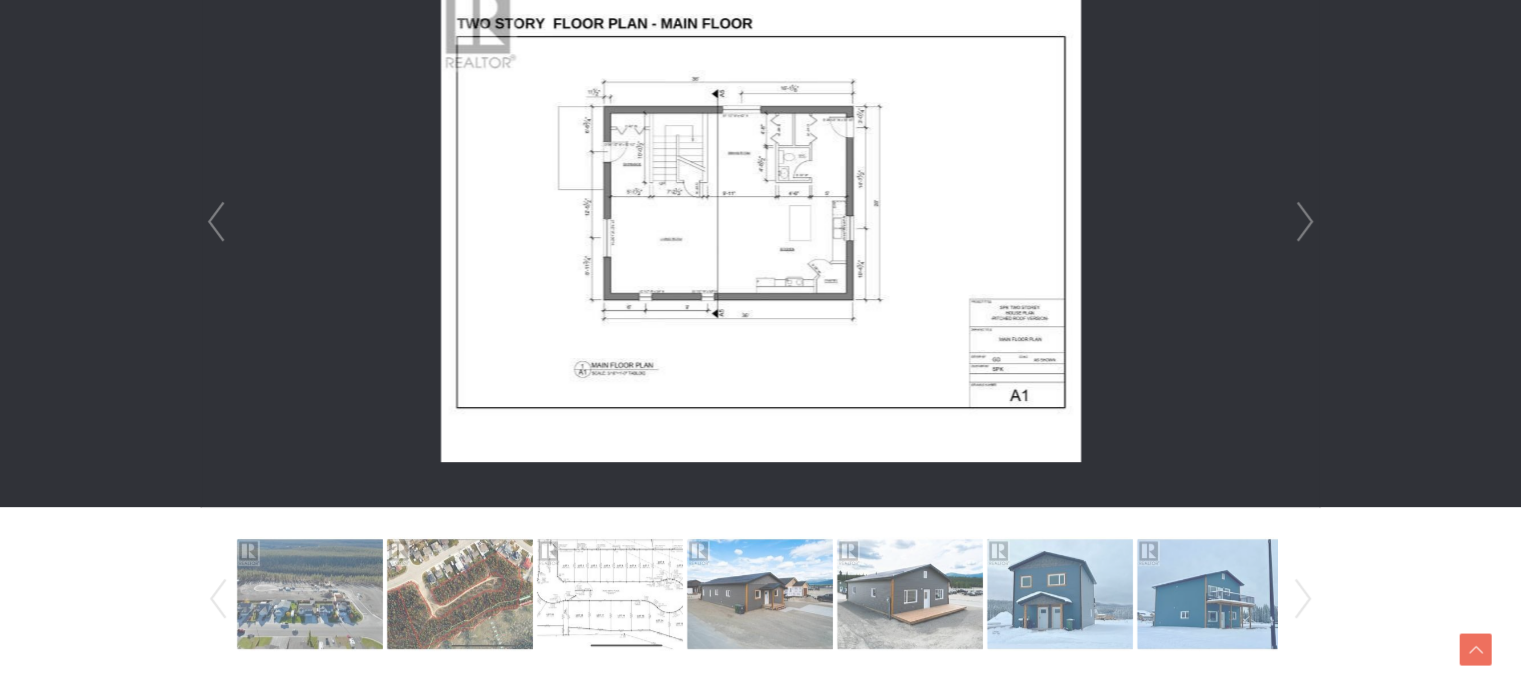 click on "Next" at bounding box center (1305, 222) 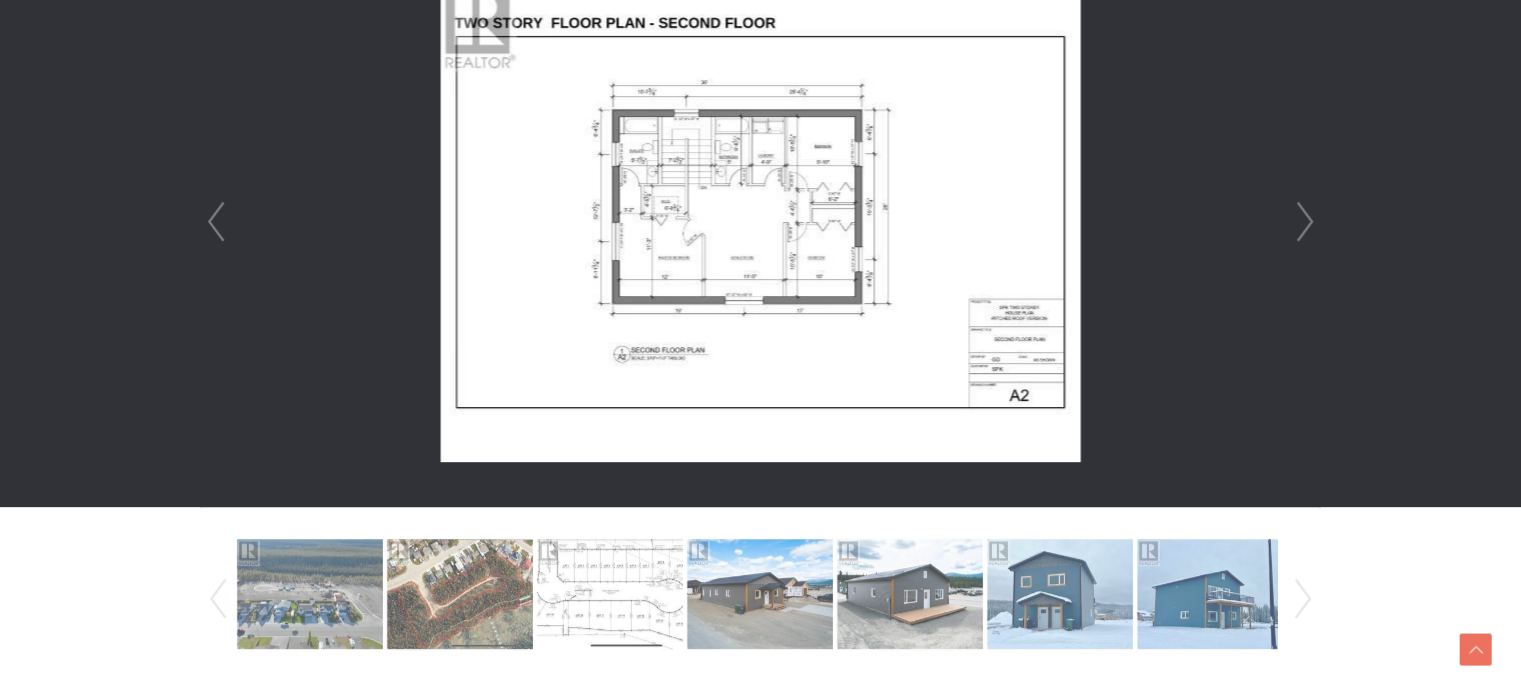 click on "Next" at bounding box center (1305, 222) 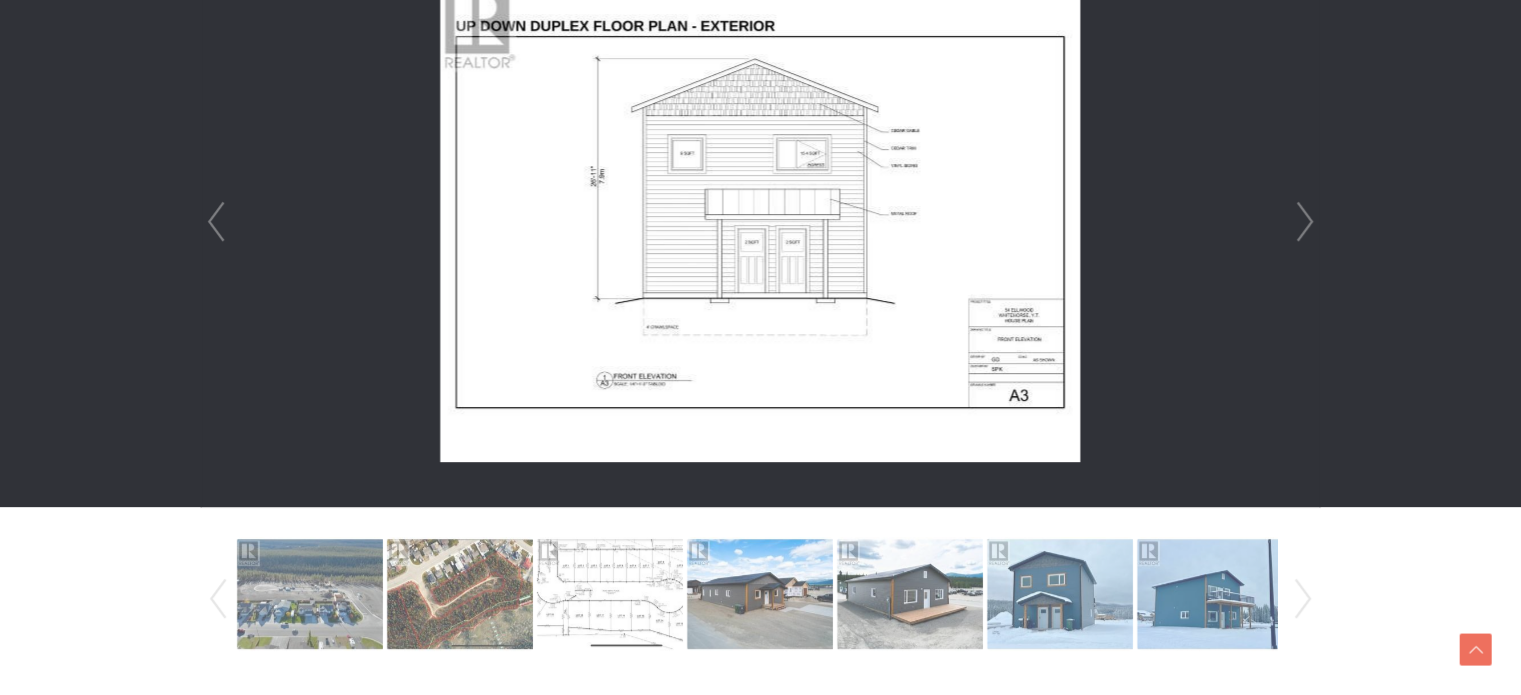 click on "Next" at bounding box center (1305, 222) 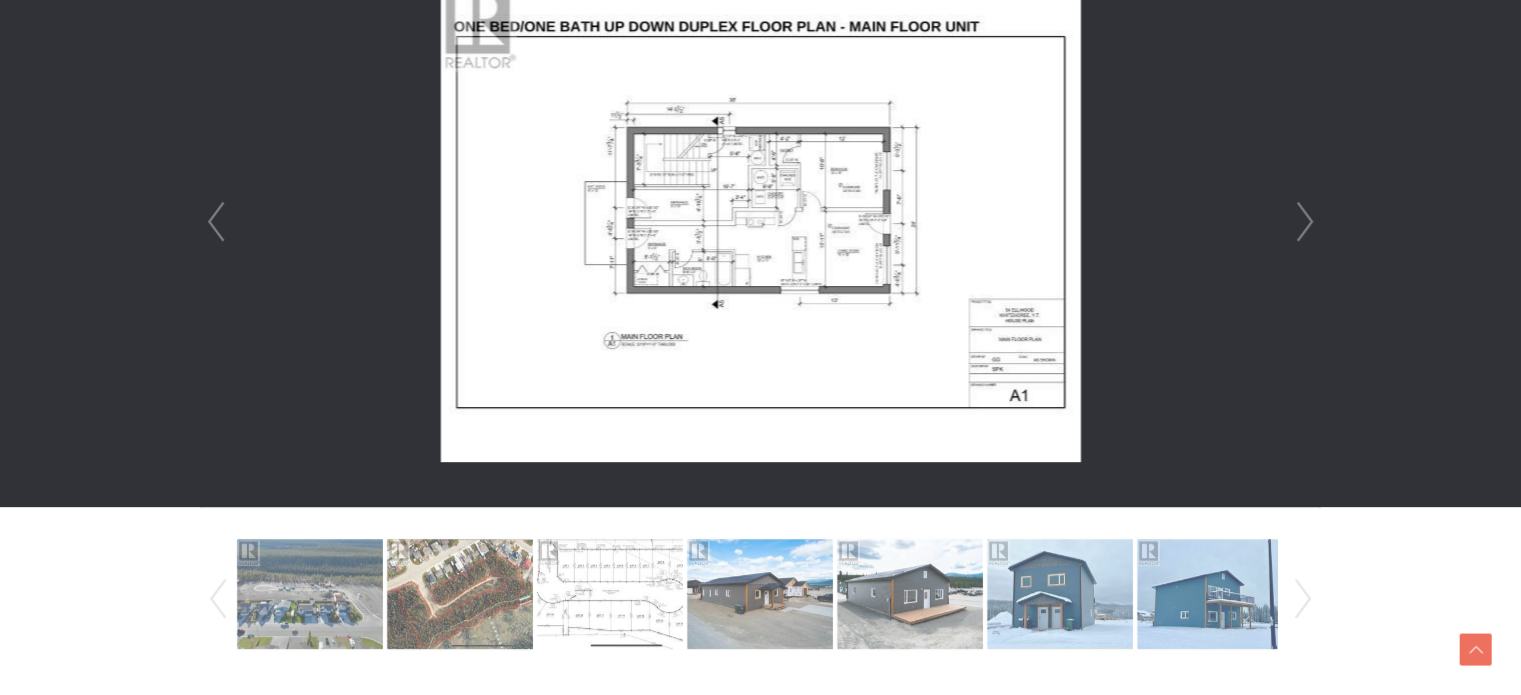 click on "Next" at bounding box center [1305, 222] 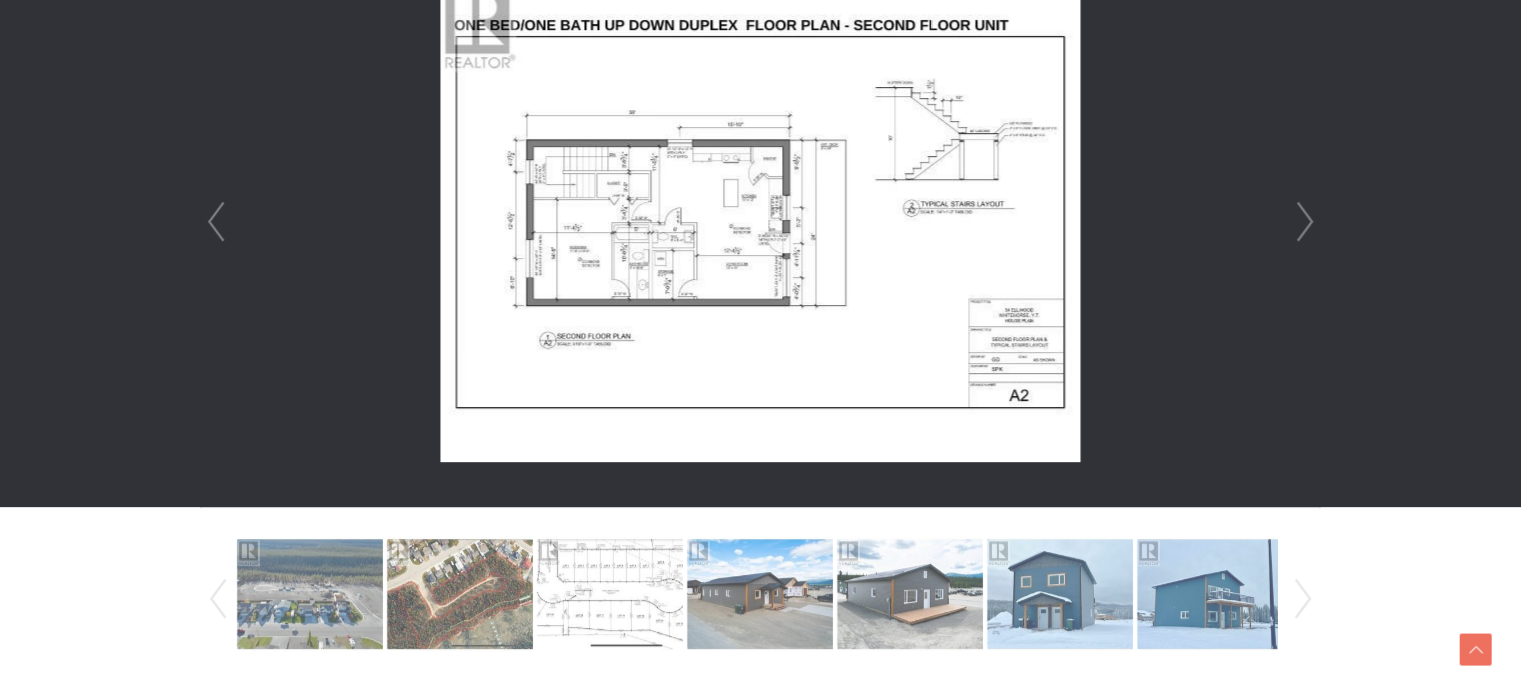 click on "Next" at bounding box center [1305, 222] 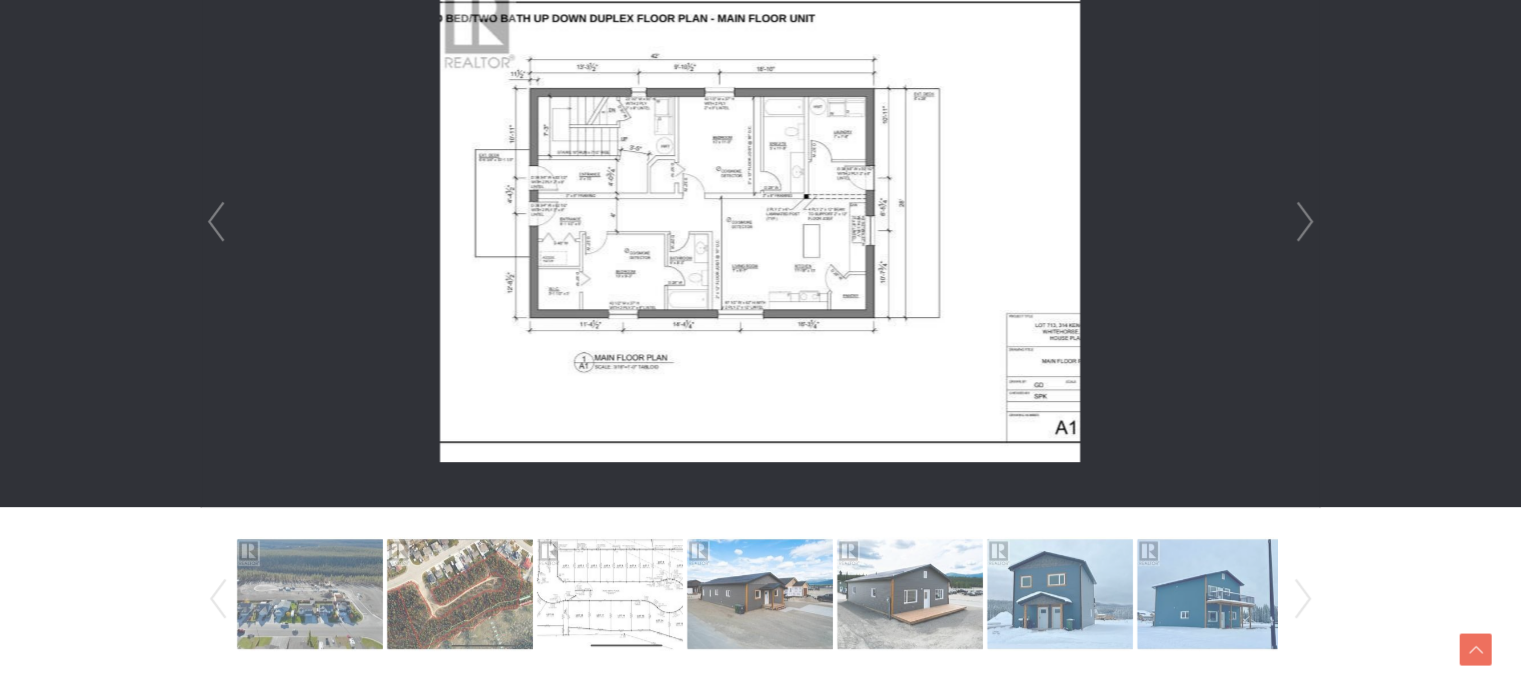 click on "Next" at bounding box center [1305, 222] 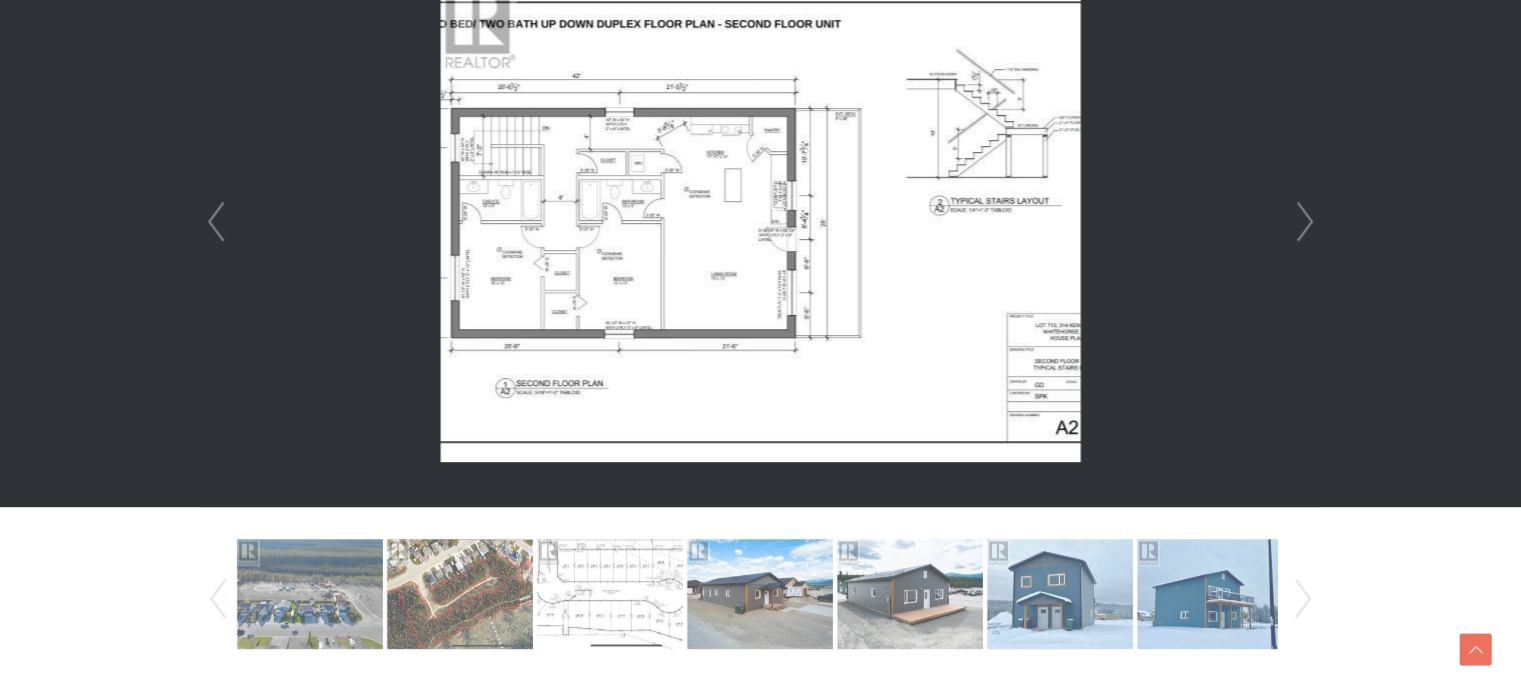 click on "Next" at bounding box center [1305, 222] 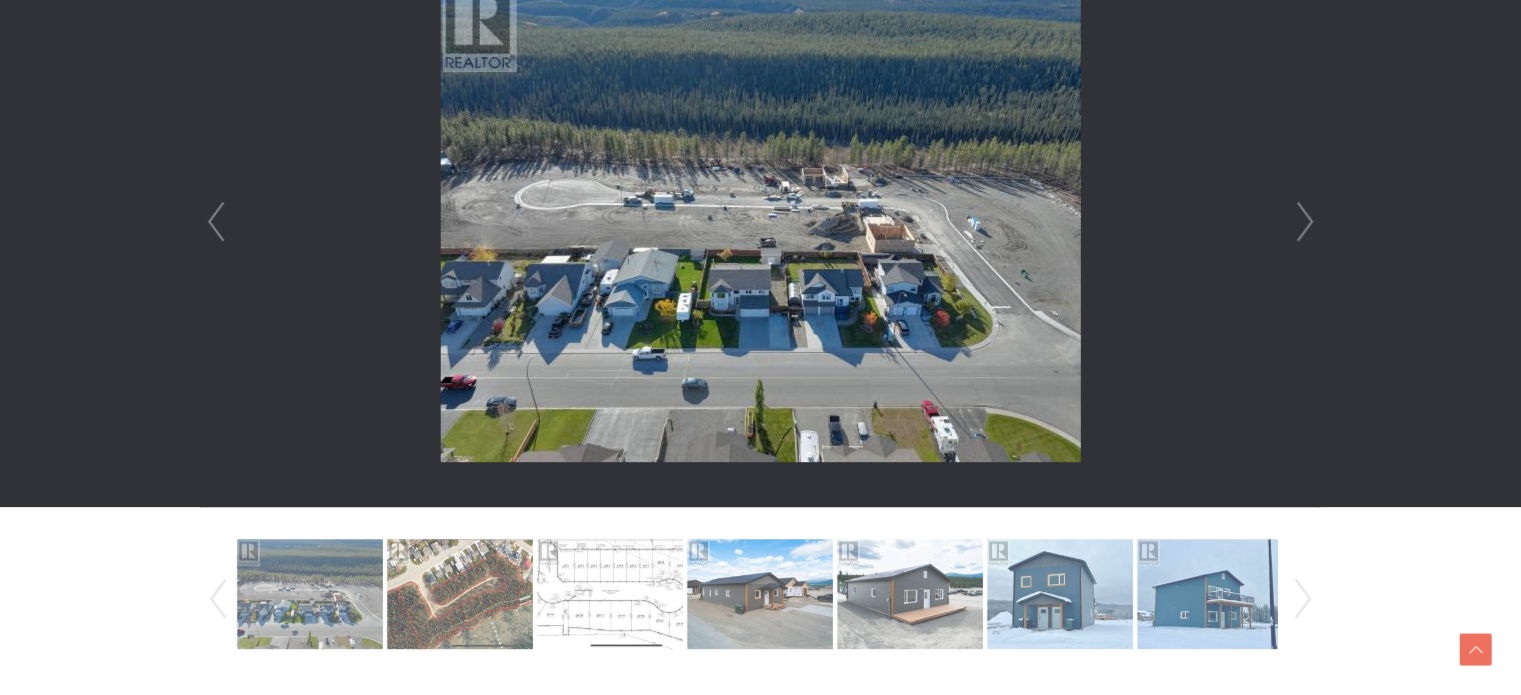 click on "Next" at bounding box center (1305, 222) 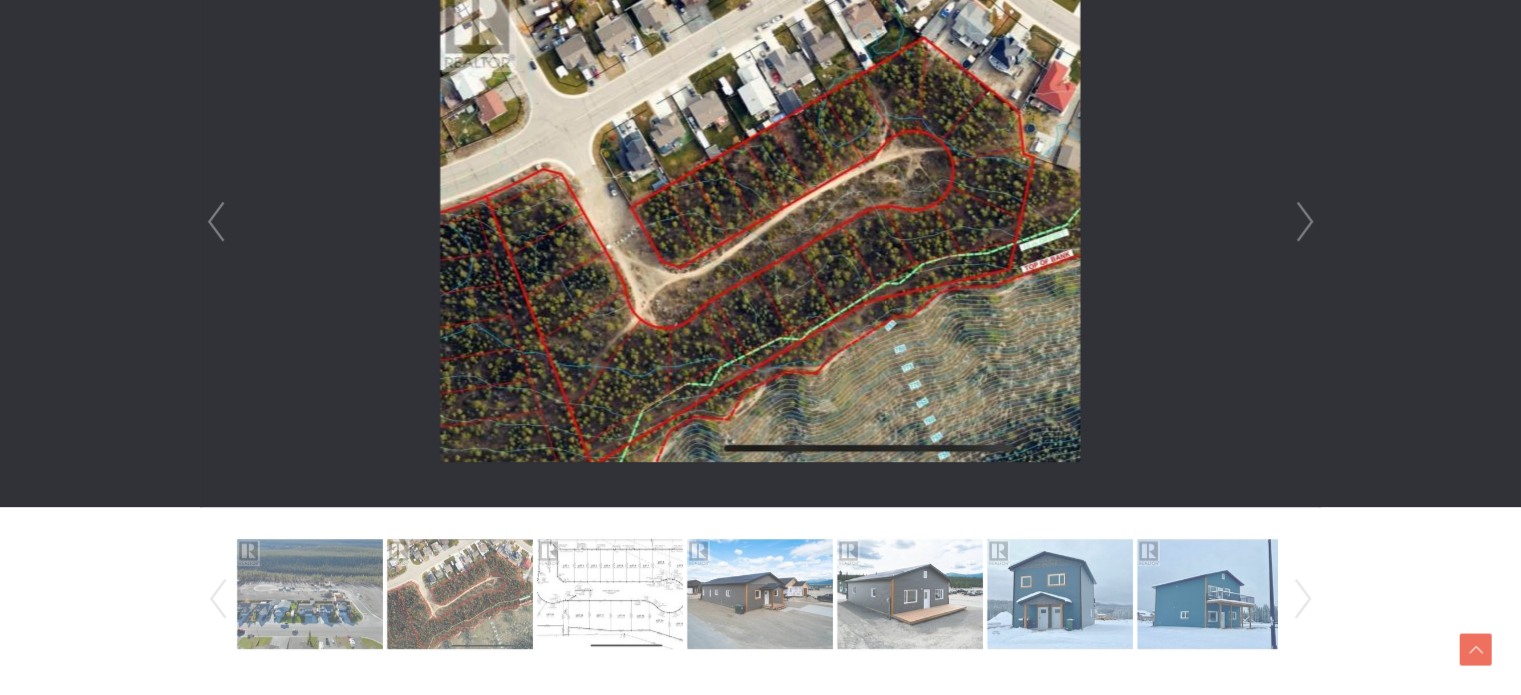 click on "Next" at bounding box center (1305, 222) 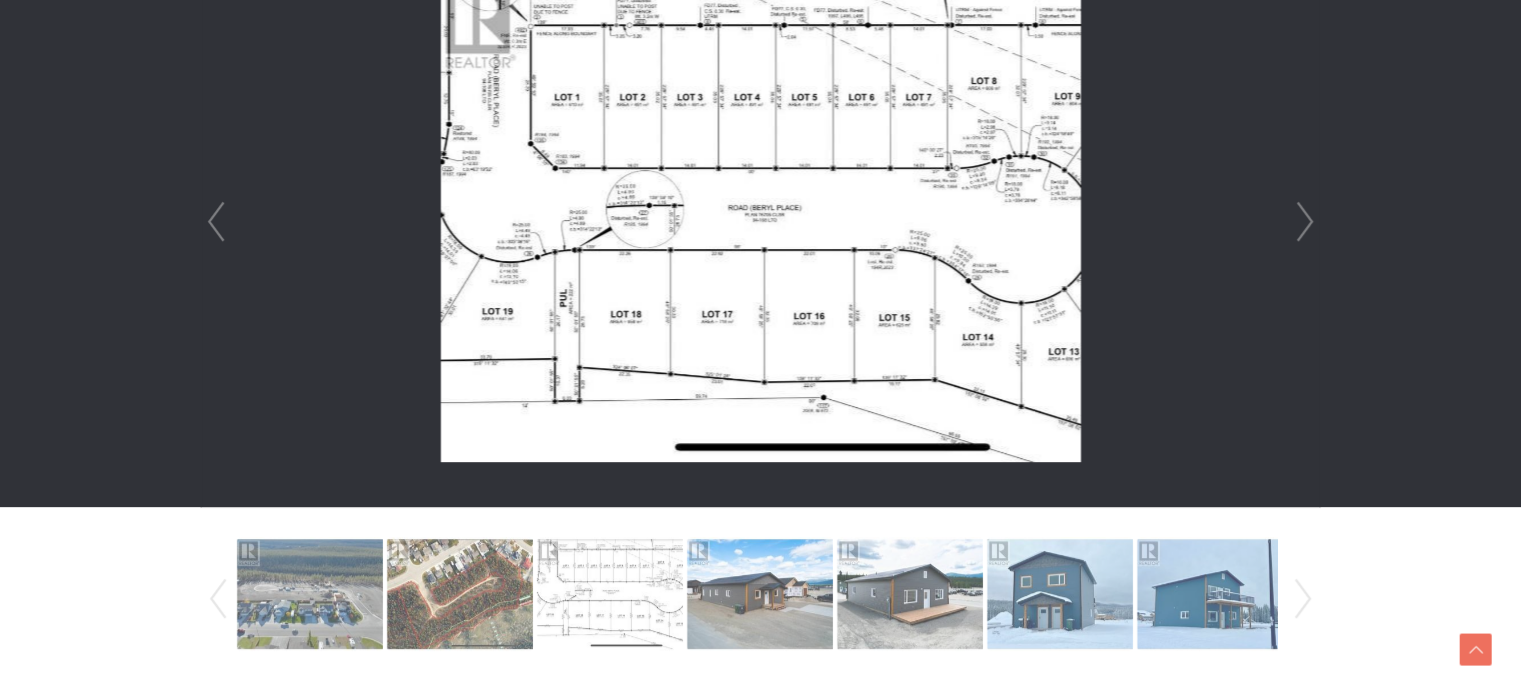 click on "Next" at bounding box center [1305, 222] 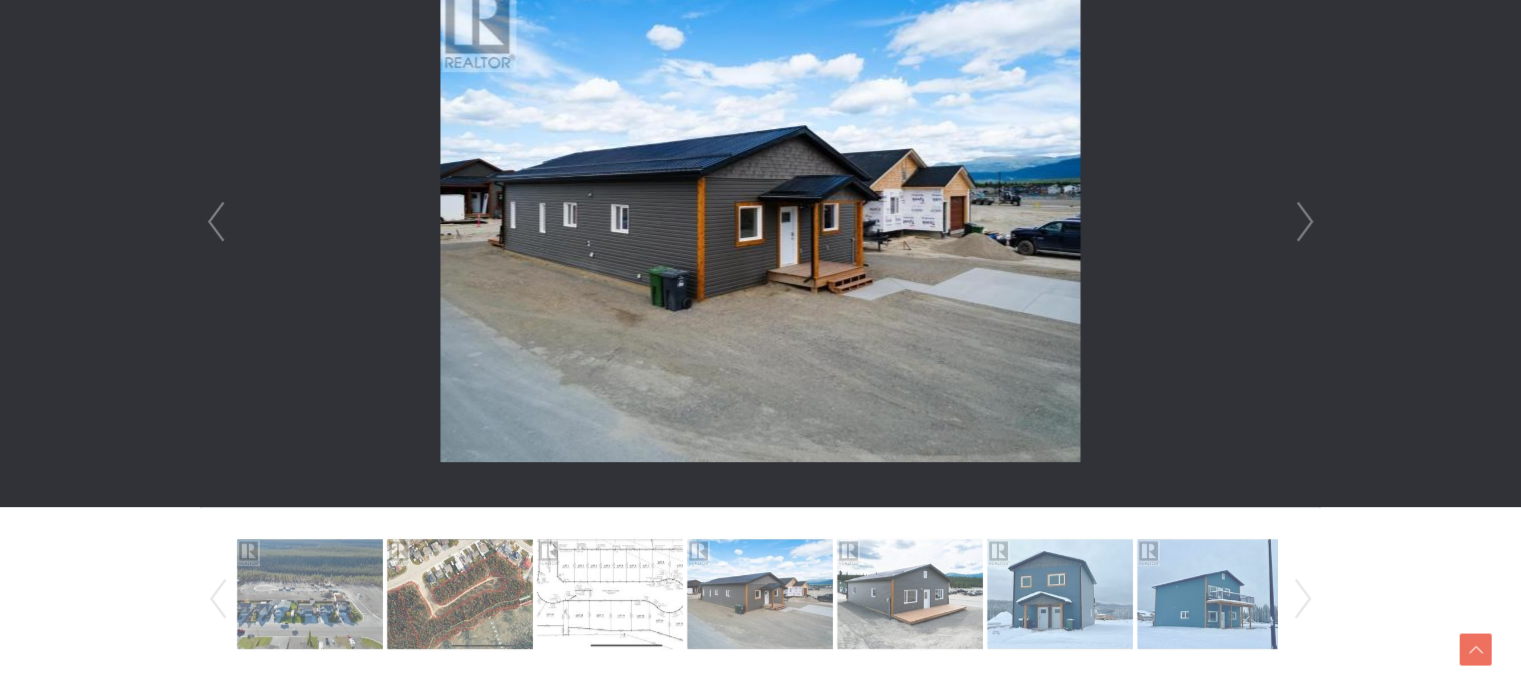click on "Next" at bounding box center [1305, 222] 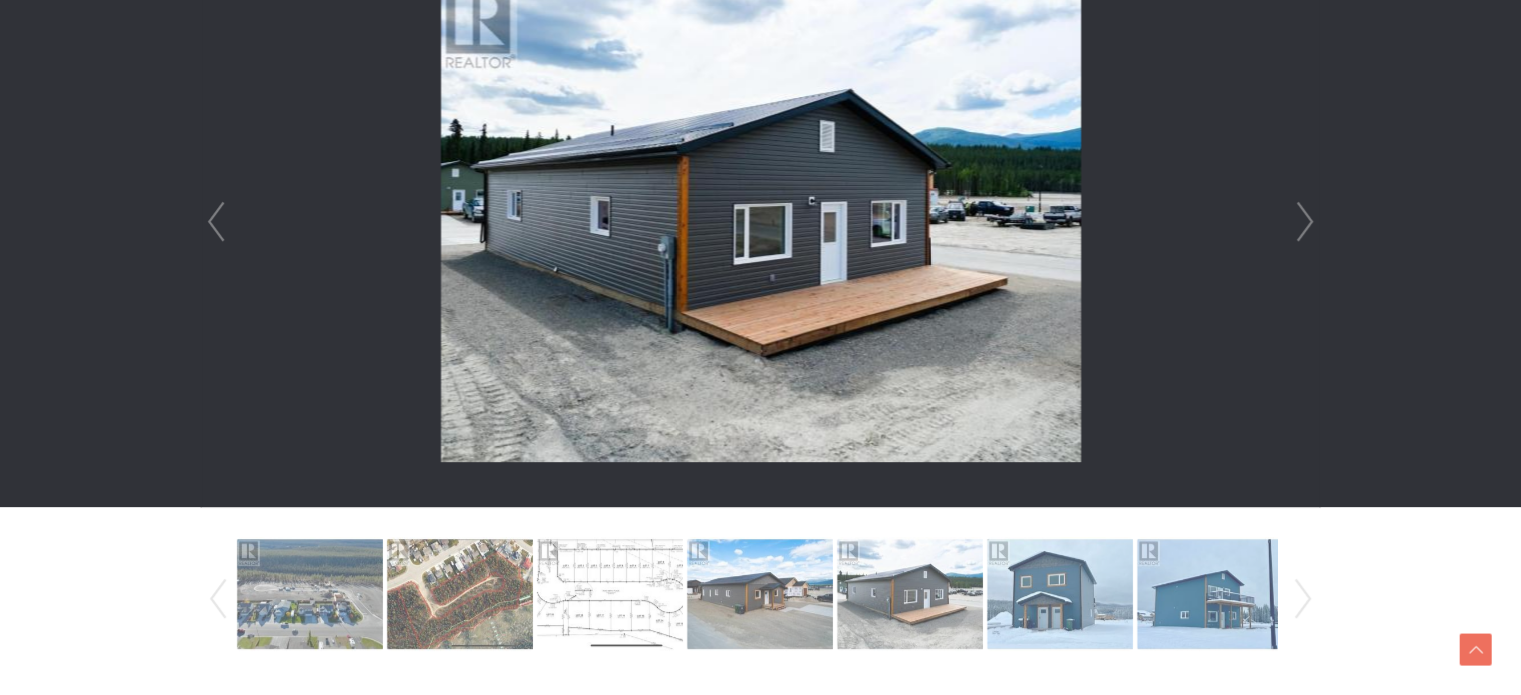 click on "Next" at bounding box center (1305, 222) 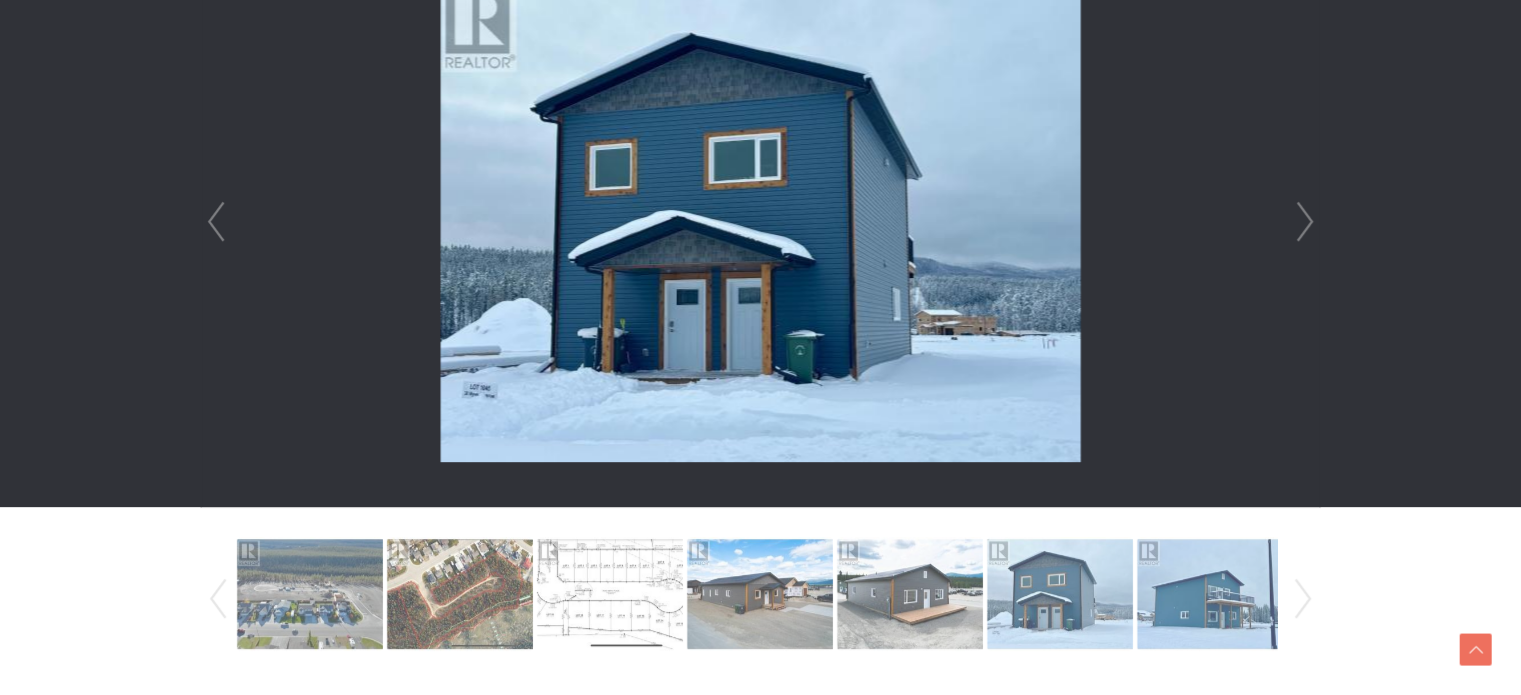 click on "Next" at bounding box center (1305, 222) 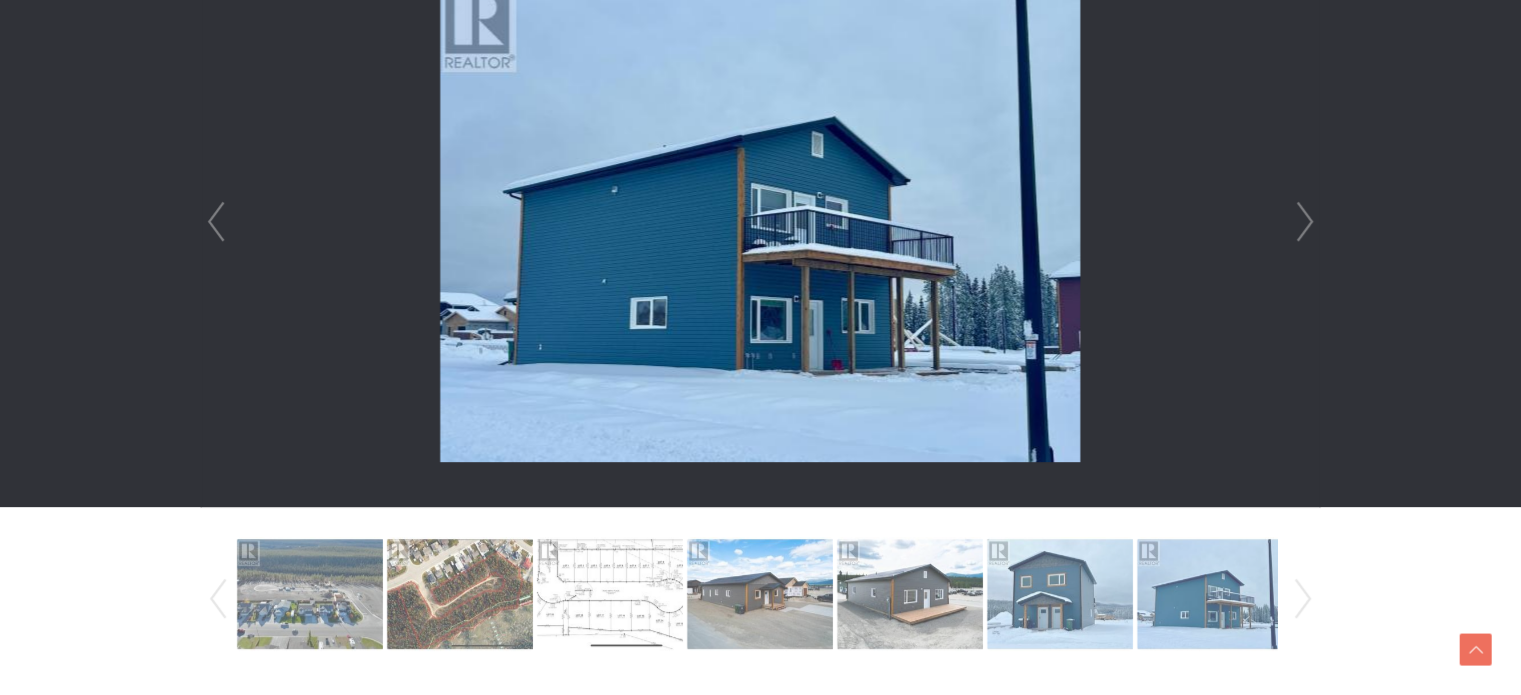 click on "Next" at bounding box center [1305, 222] 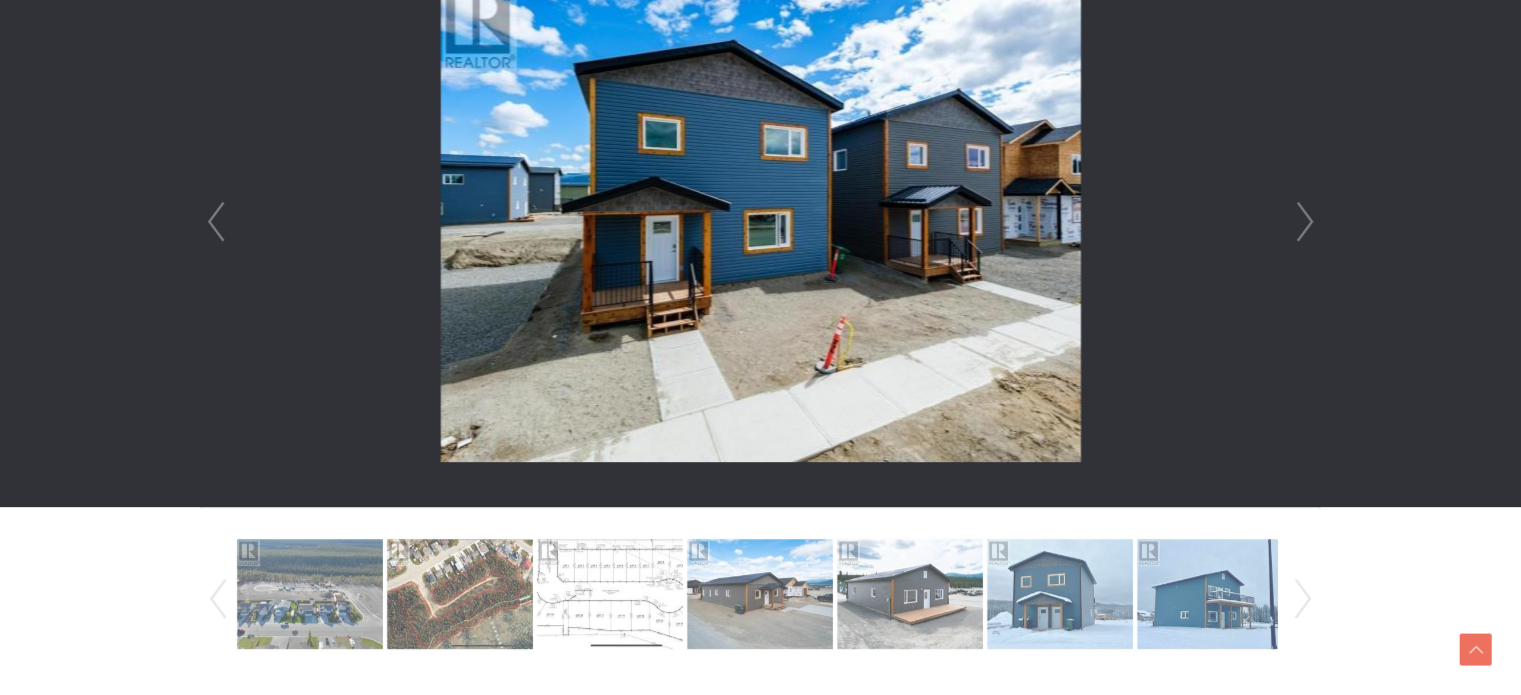 click on "Next" at bounding box center [1305, 222] 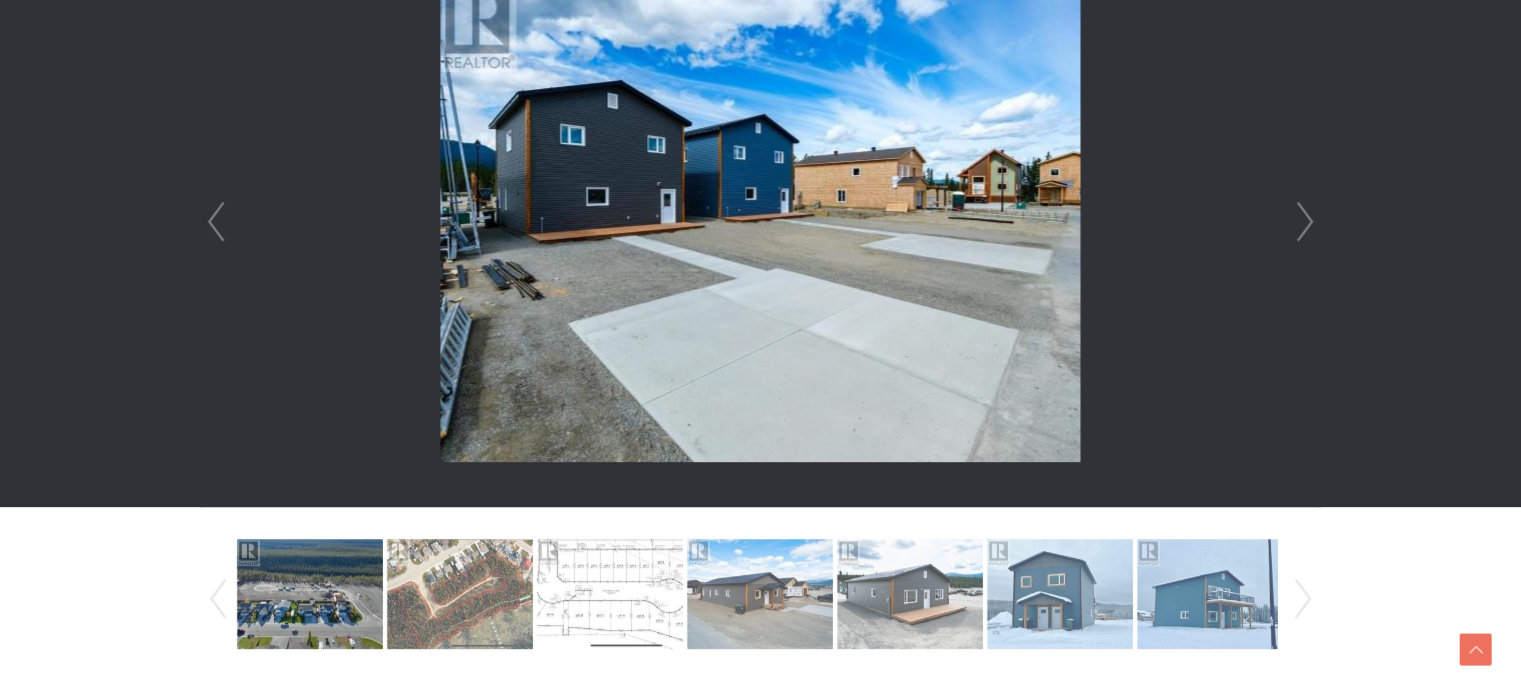 click on "Next" at bounding box center [1305, 222] 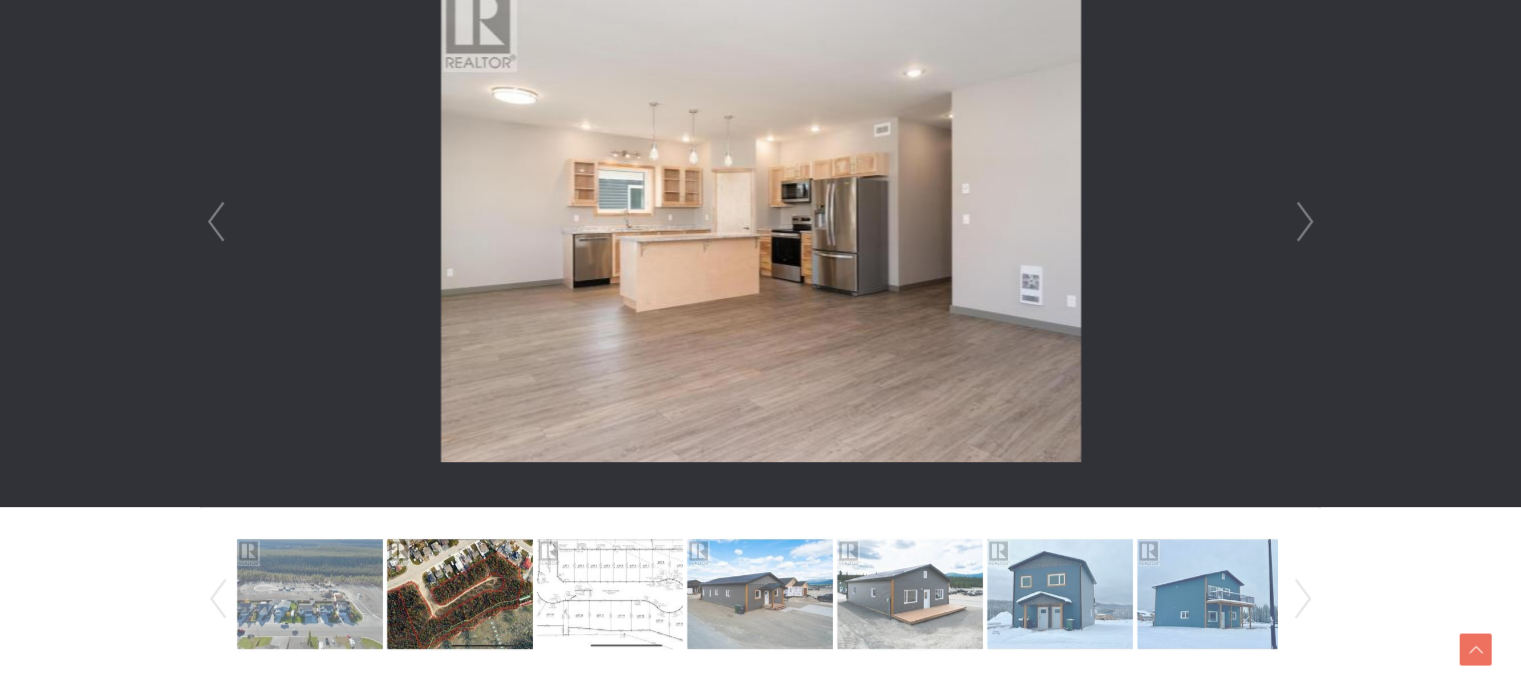 click on "Next" at bounding box center (1305, 222) 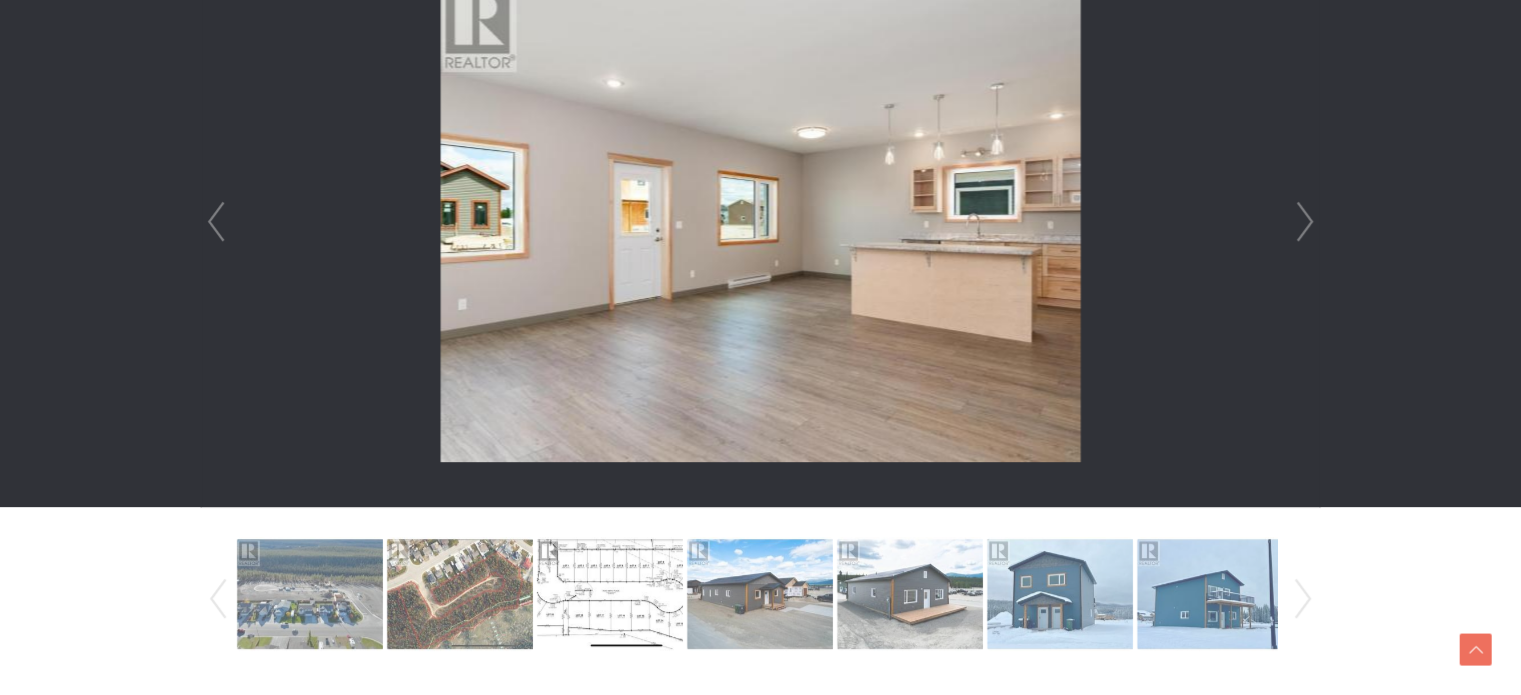 click on "Next" at bounding box center (1305, 222) 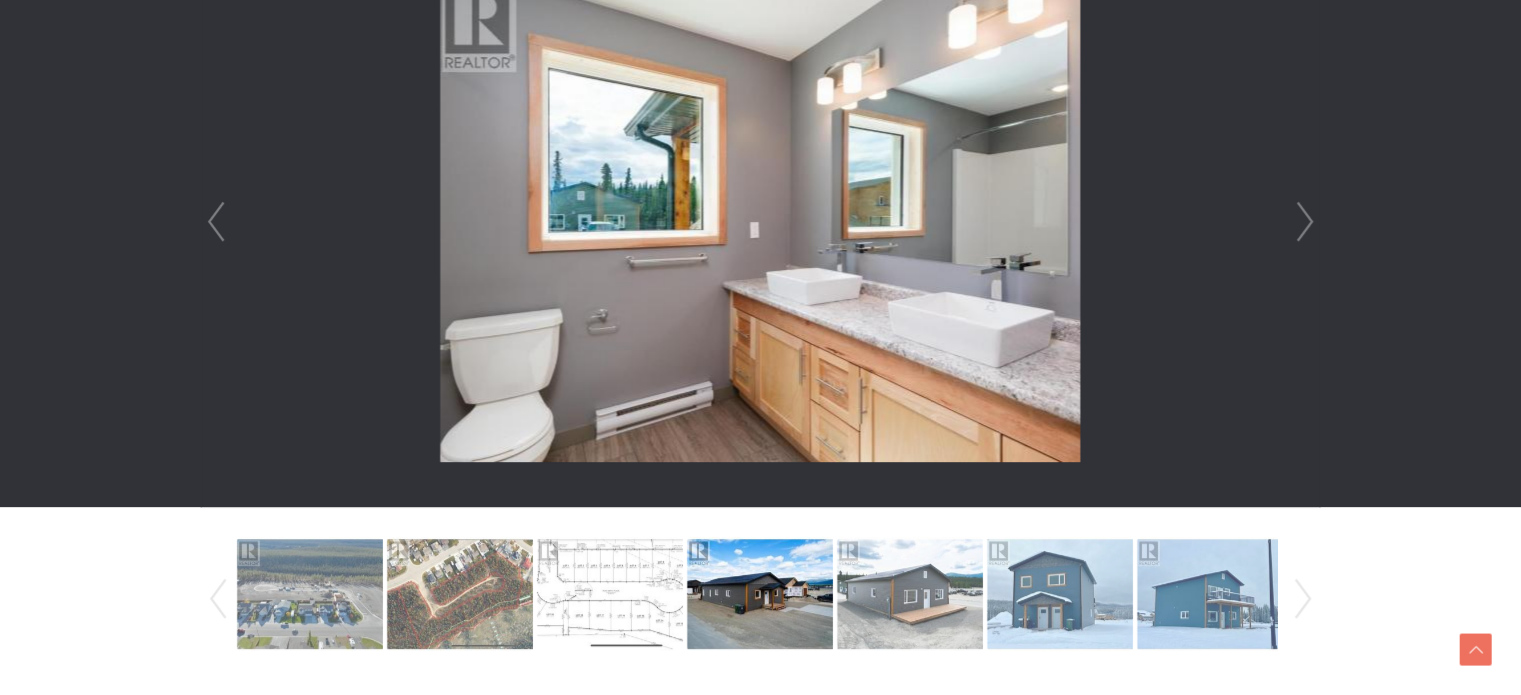 click on "Next" at bounding box center [1305, 222] 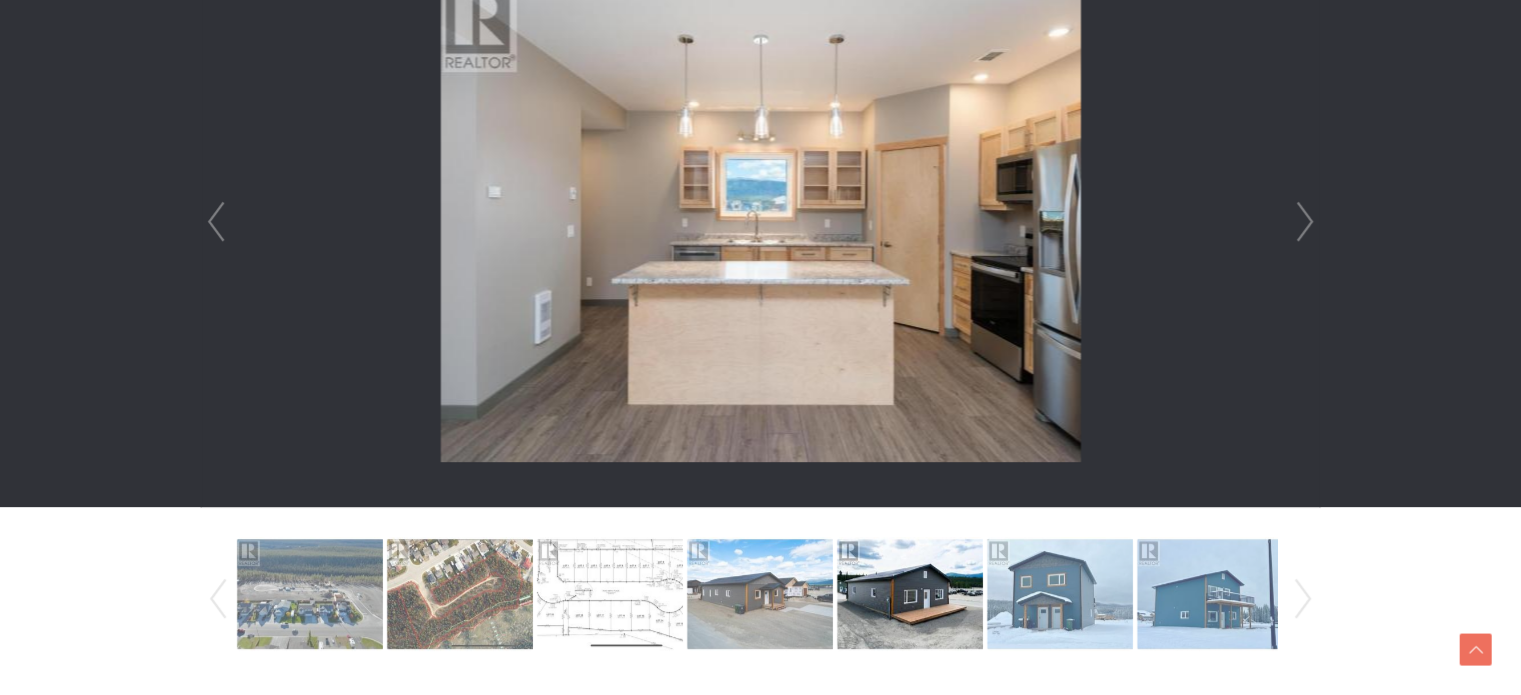 click on "Next" at bounding box center [1305, 222] 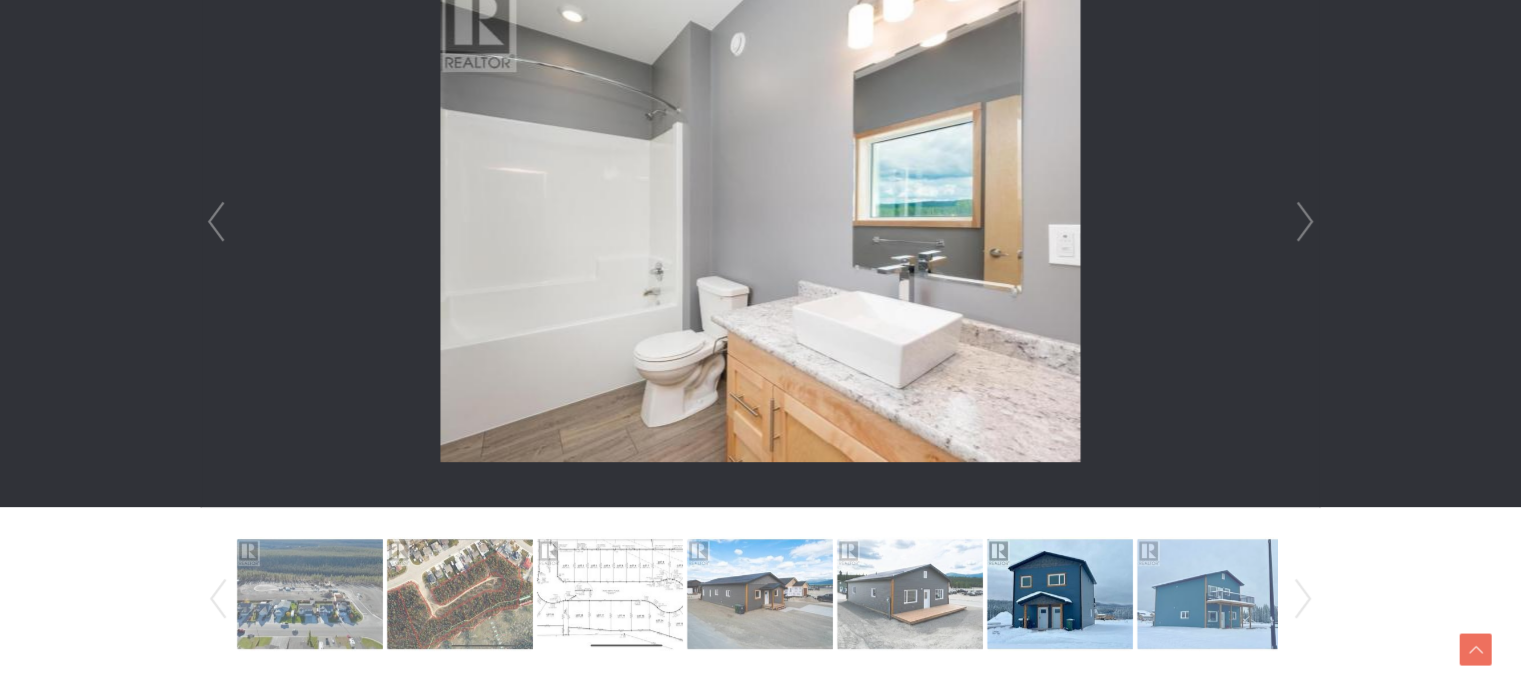 click on "Next" at bounding box center (1305, 222) 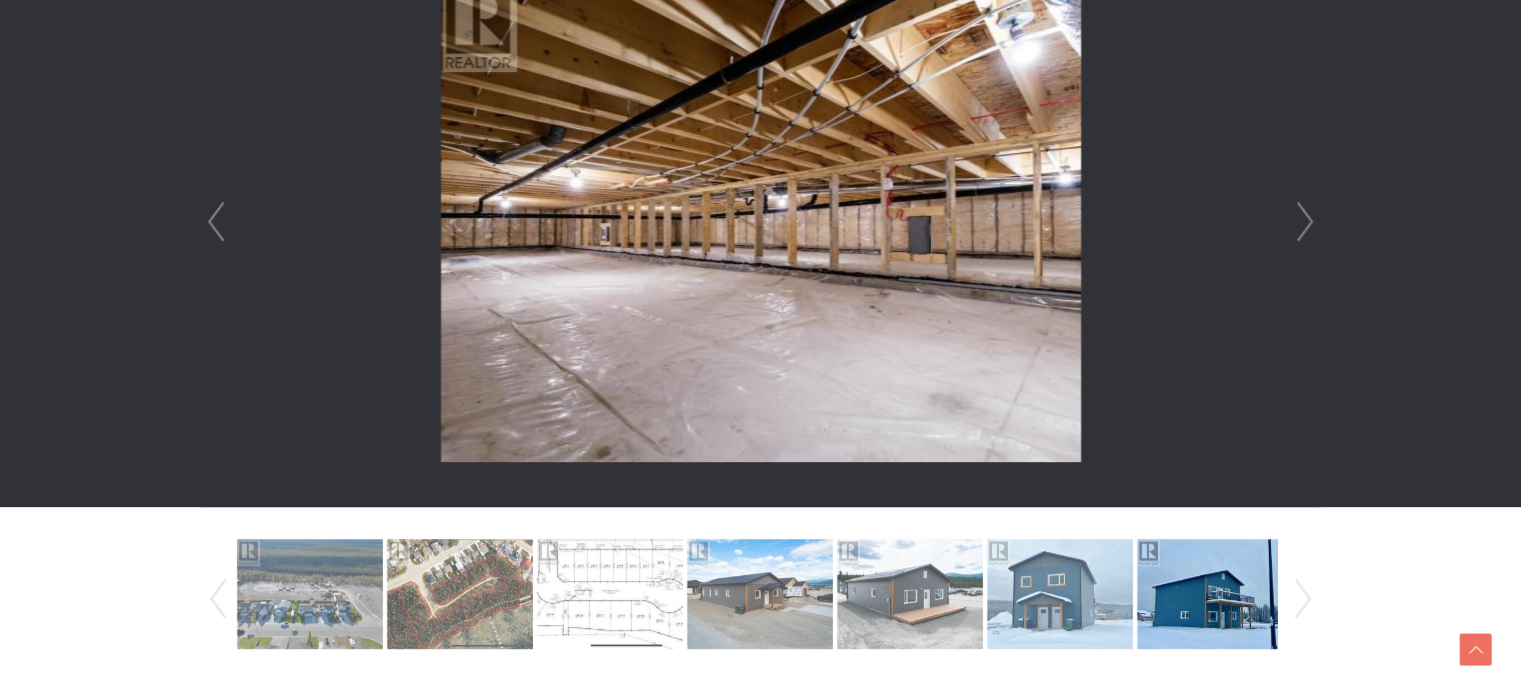 click on "Next" at bounding box center [1305, 222] 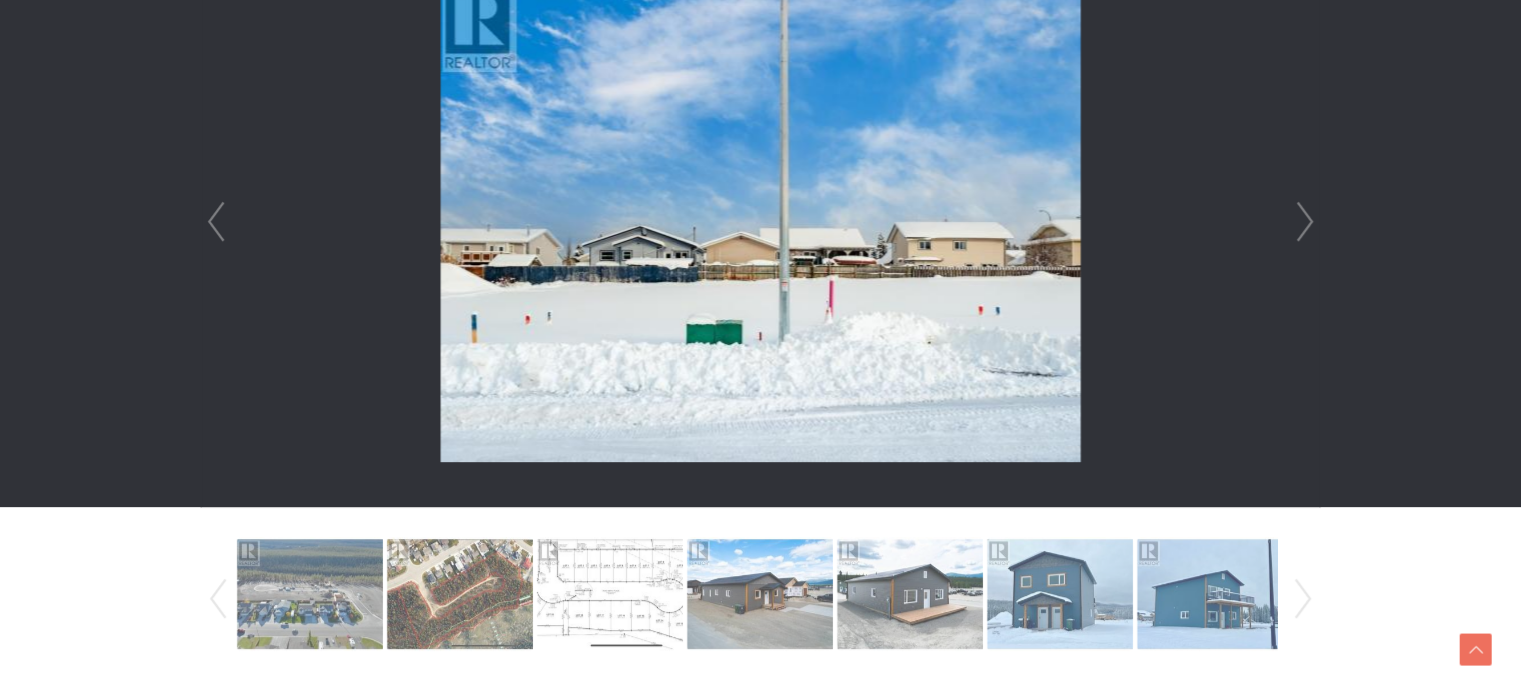 click on "Next" at bounding box center [1305, 222] 